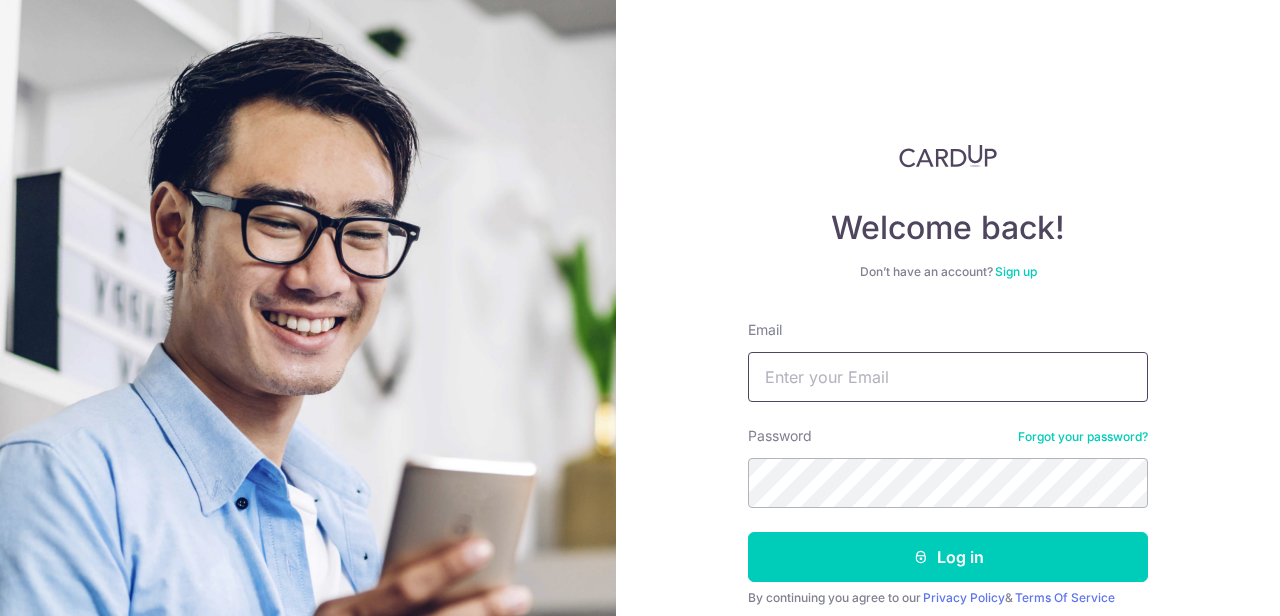 scroll, scrollTop: 0, scrollLeft: 0, axis: both 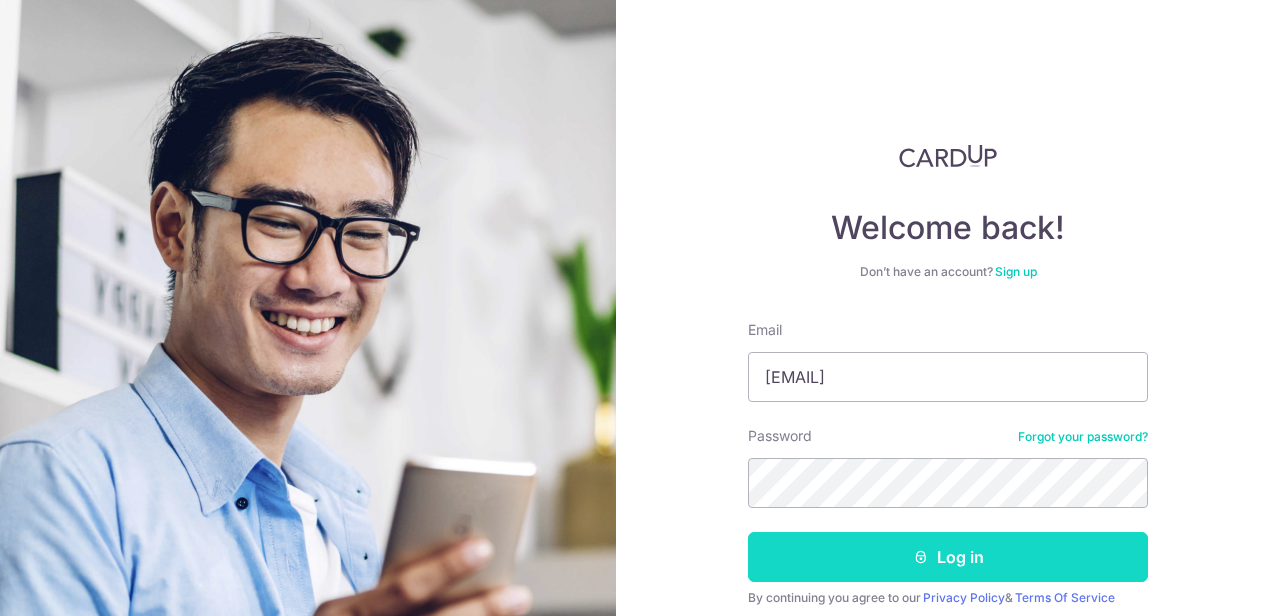 click on "Log in" at bounding box center (948, 557) 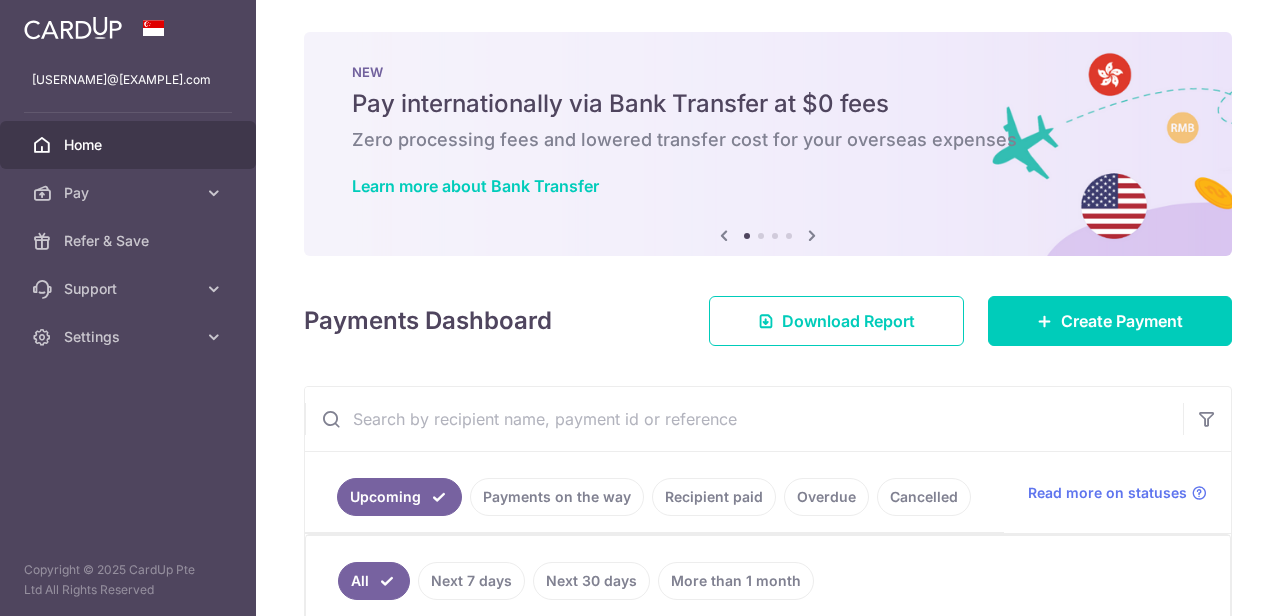 scroll, scrollTop: 0, scrollLeft: 0, axis: both 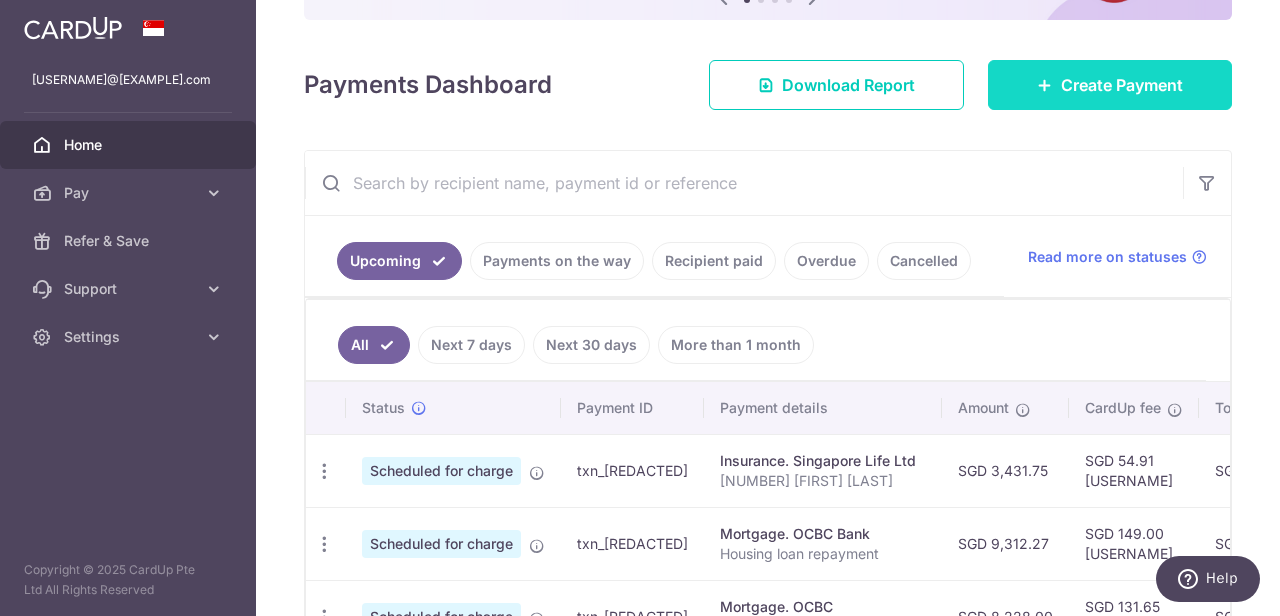 click on "Create Payment" at bounding box center [1110, 85] 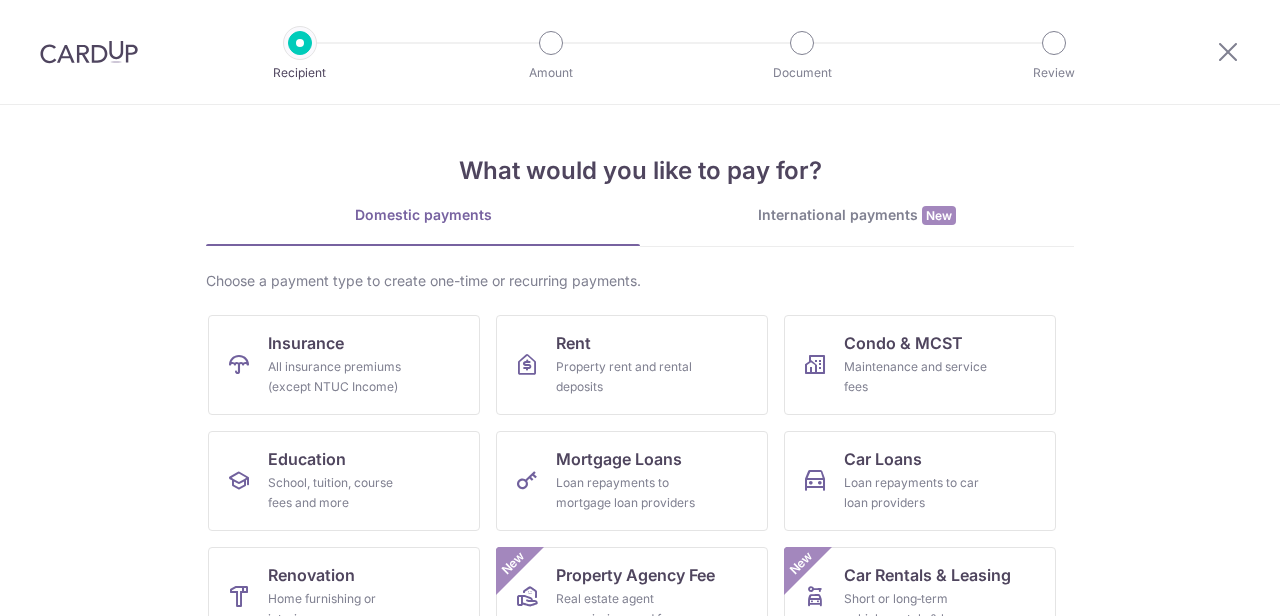 scroll, scrollTop: 0, scrollLeft: 0, axis: both 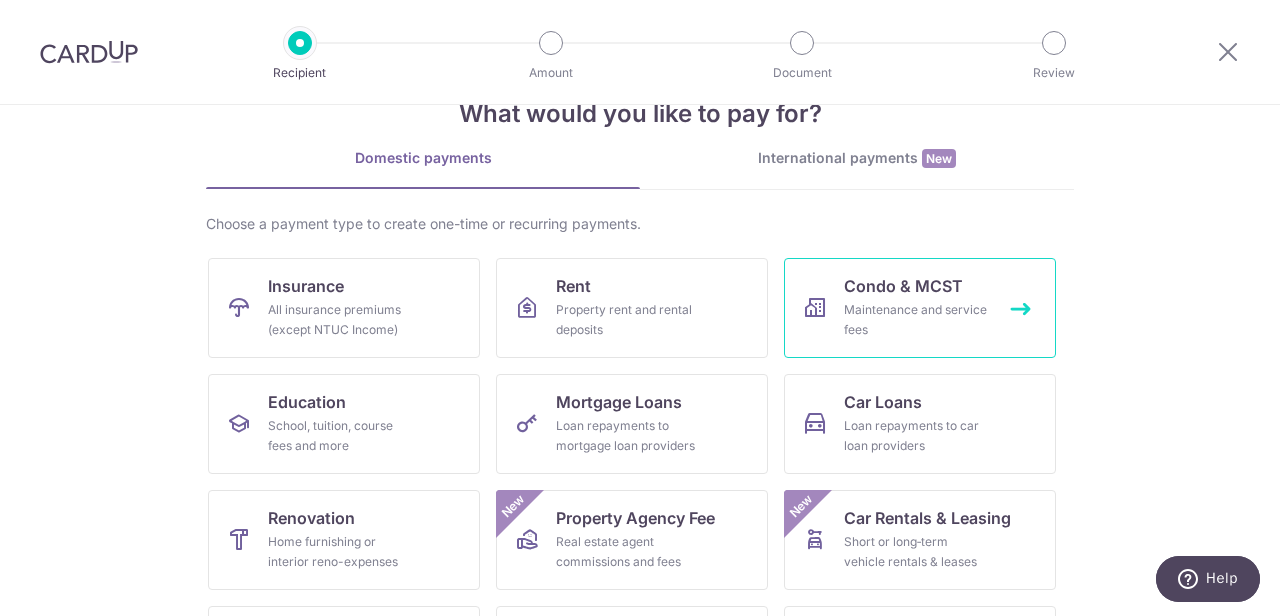 click on "Condo & MCST" at bounding box center [903, 286] 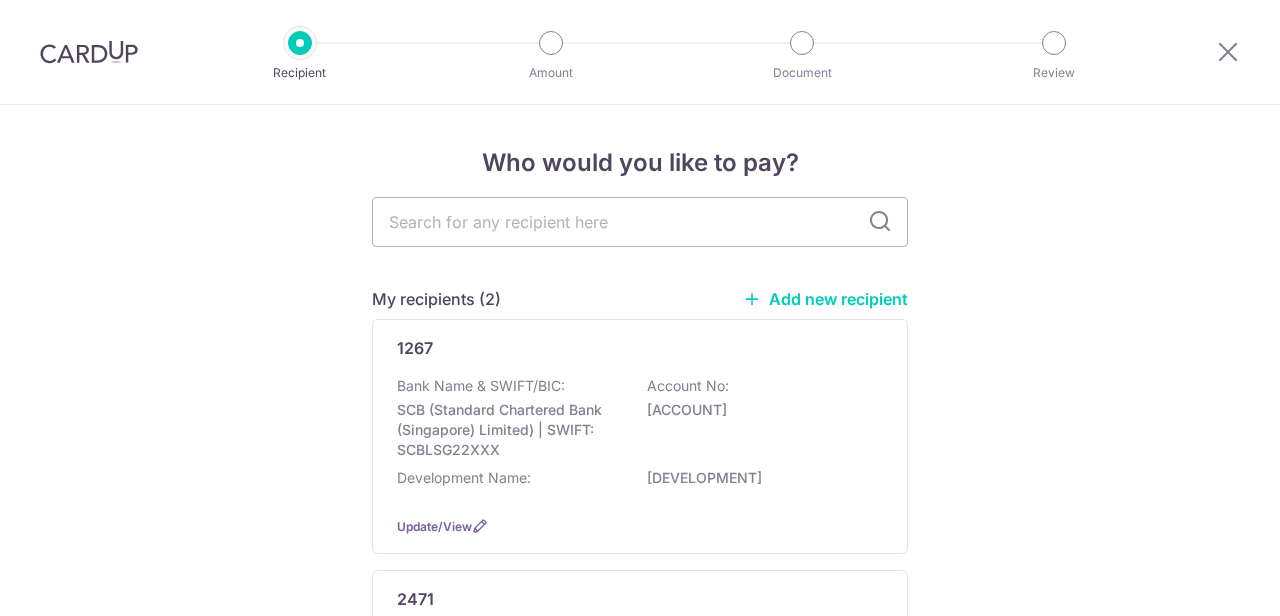 scroll, scrollTop: 0, scrollLeft: 0, axis: both 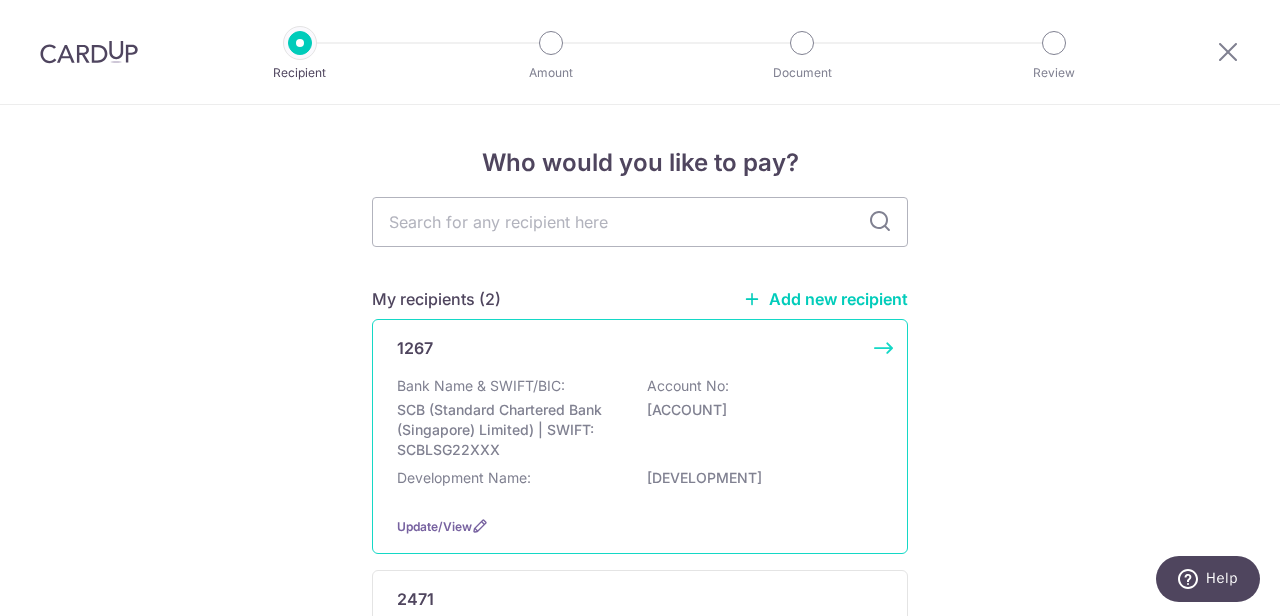 click on "1267
Bank Name & SWIFT/BIC:
SCB (Standard Chartered Bank (Singapore) Limited) | SWIFT: SCBLSG22XXX
Account No:
0108492389
Development Name:
YONG AN PARK
Update/View" at bounding box center [640, 436] 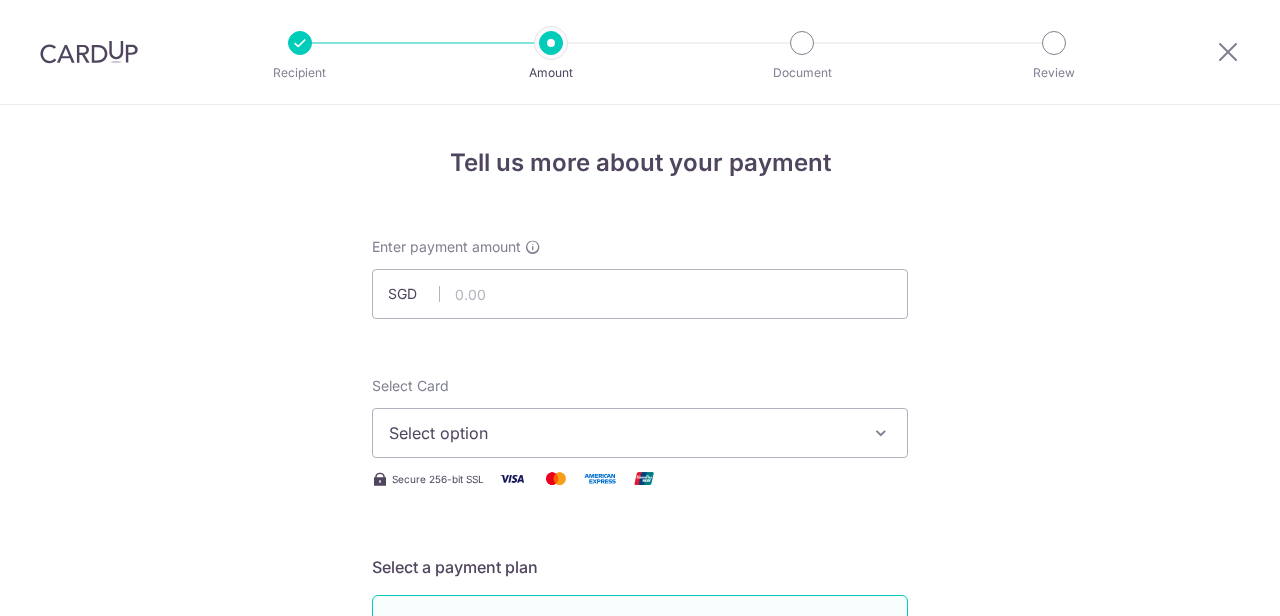 scroll, scrollTop: 0, scrollLeft: 0, axis: both 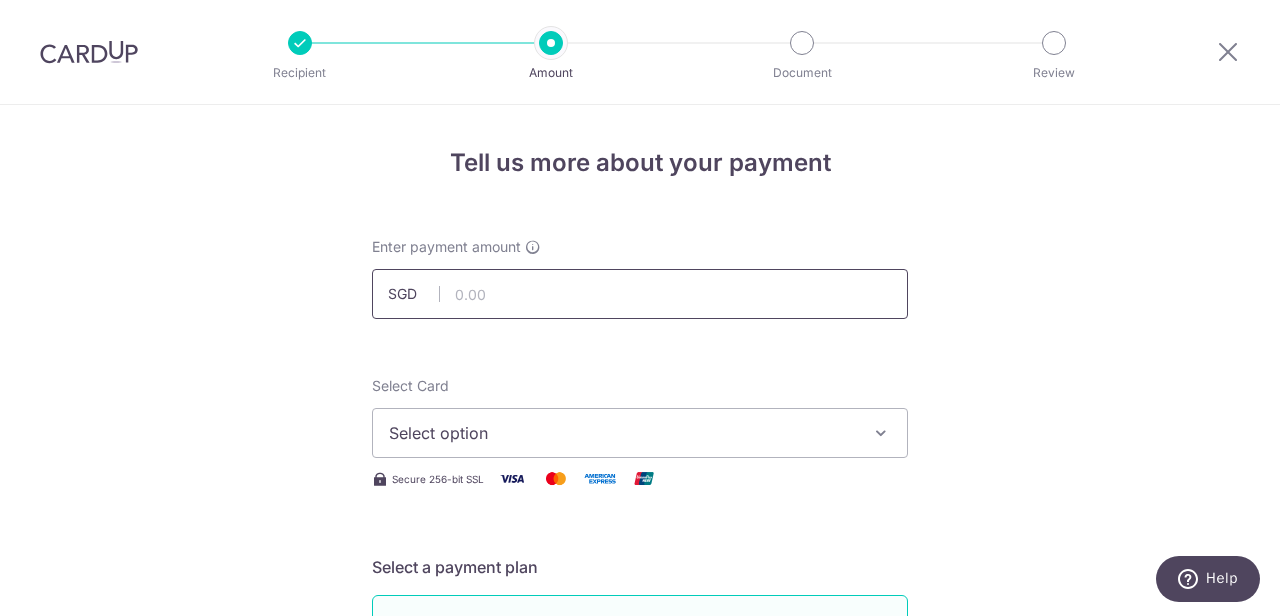 click at bounding box center (640, 294) 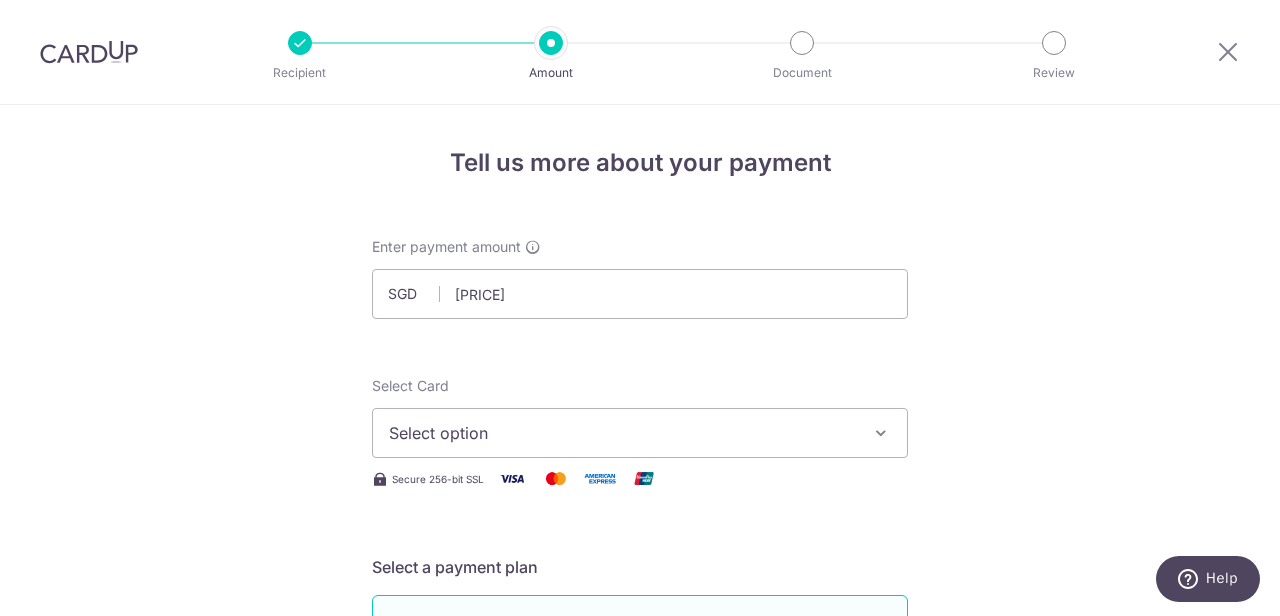 type on "[PRICE]" 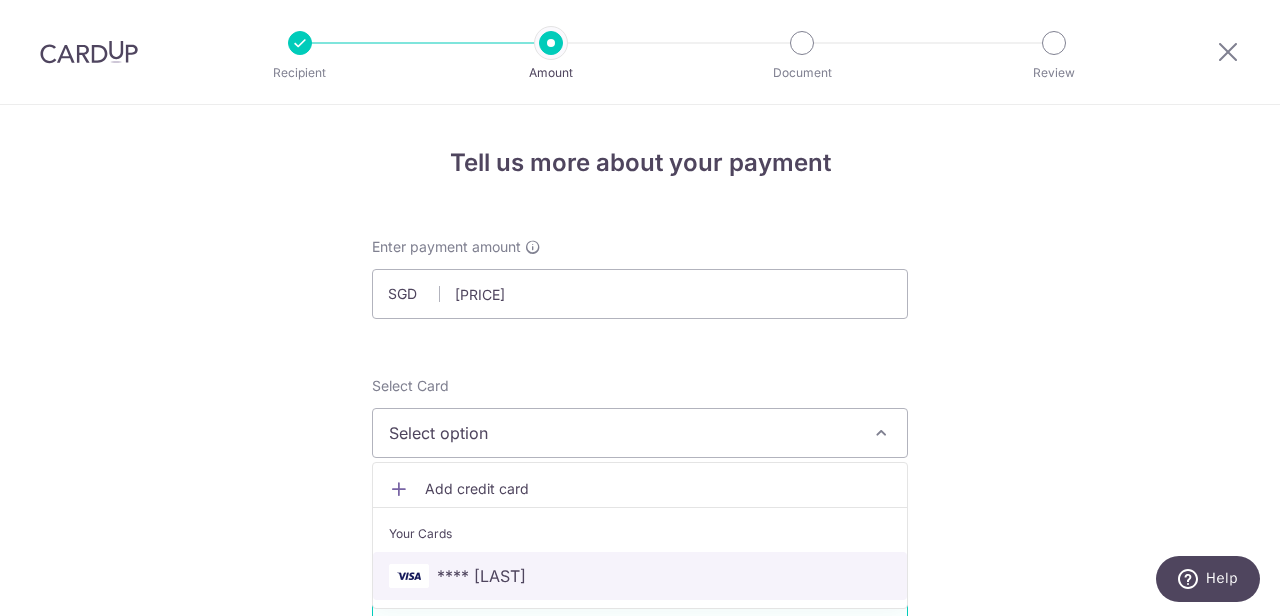 click on "**** [LAST]" at bounding box center [481, 576] 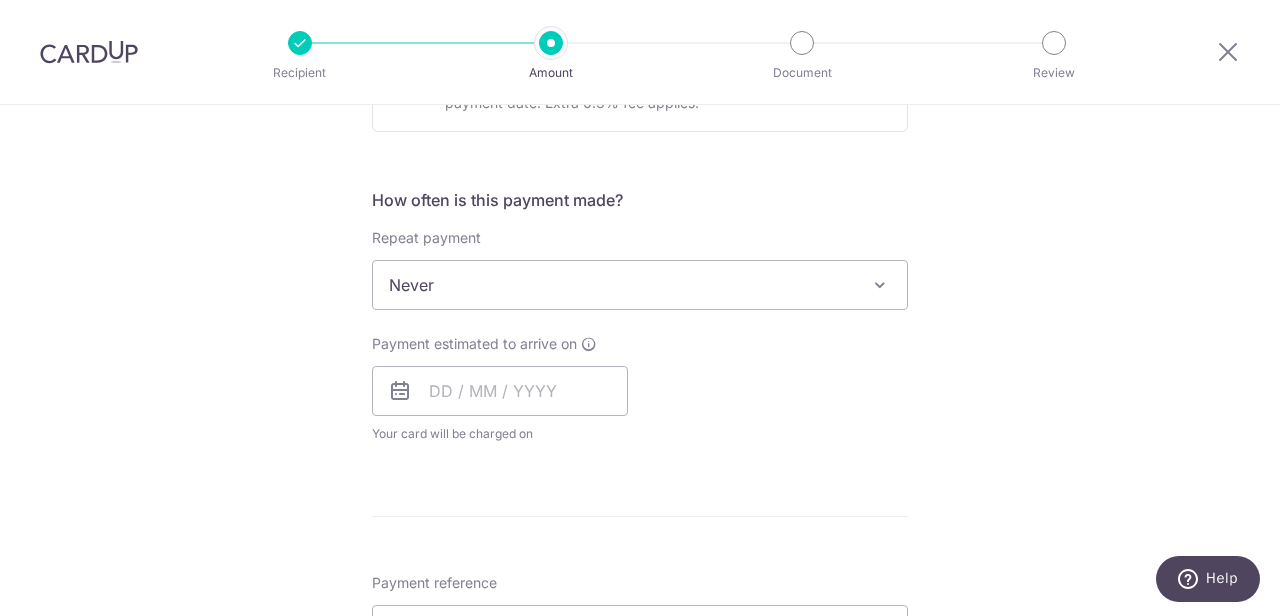 scroll, scrollTop: 703, scrollLeft: 0, axis: vertical 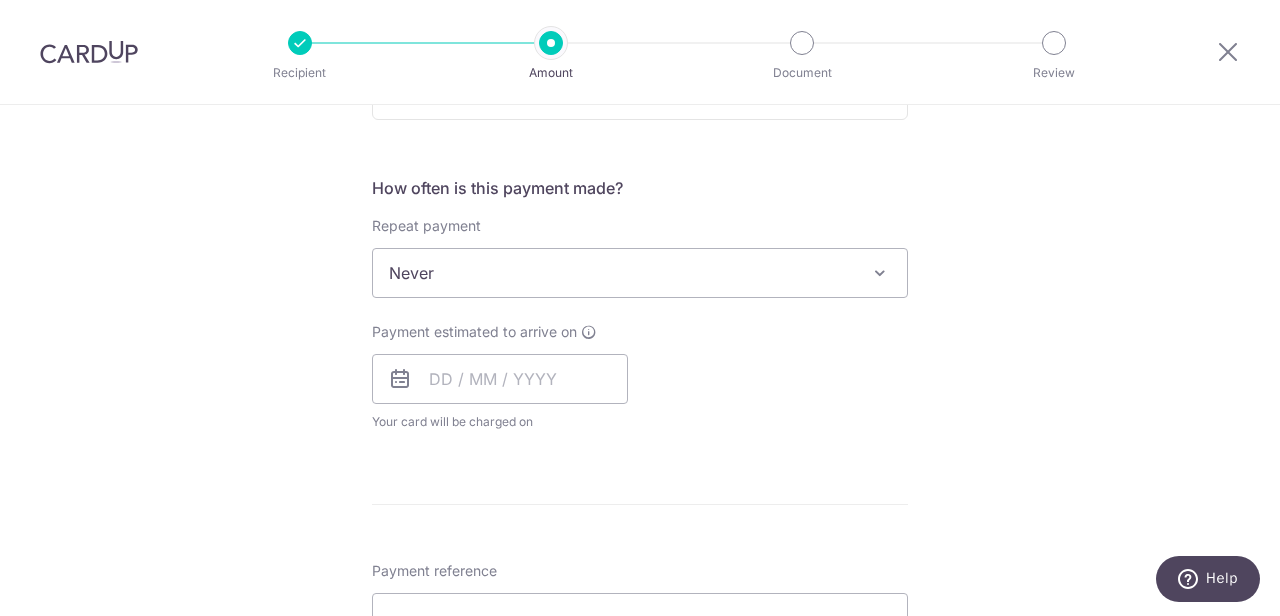 click at bounding box center [400, 379] 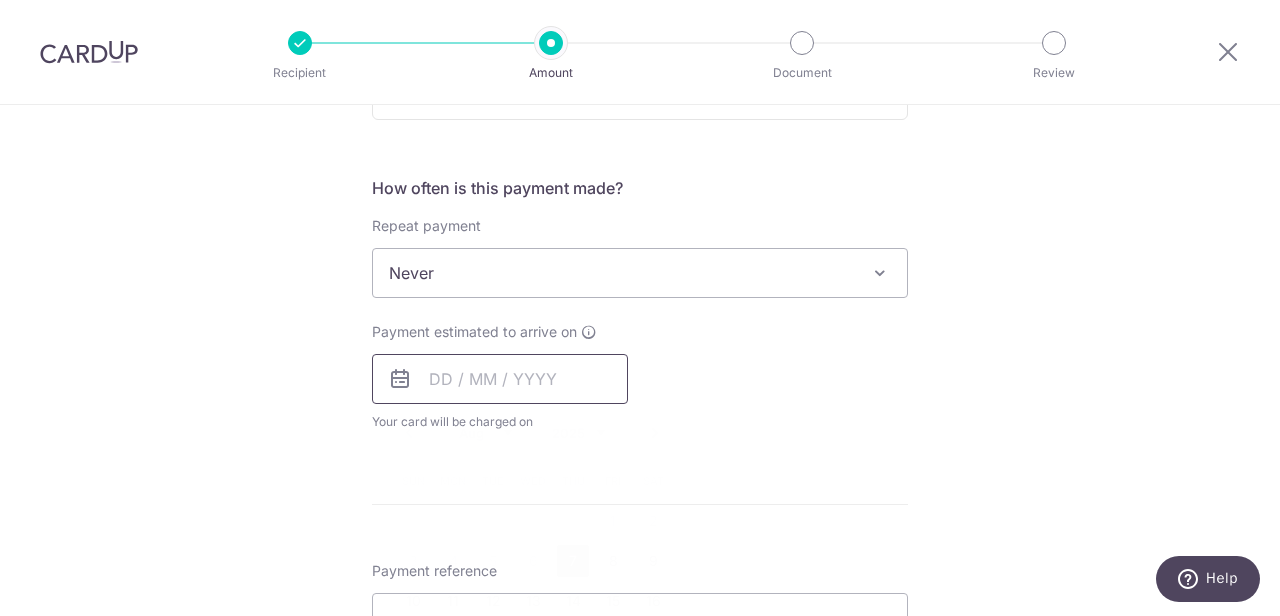 click at bounding box center (500, 379) 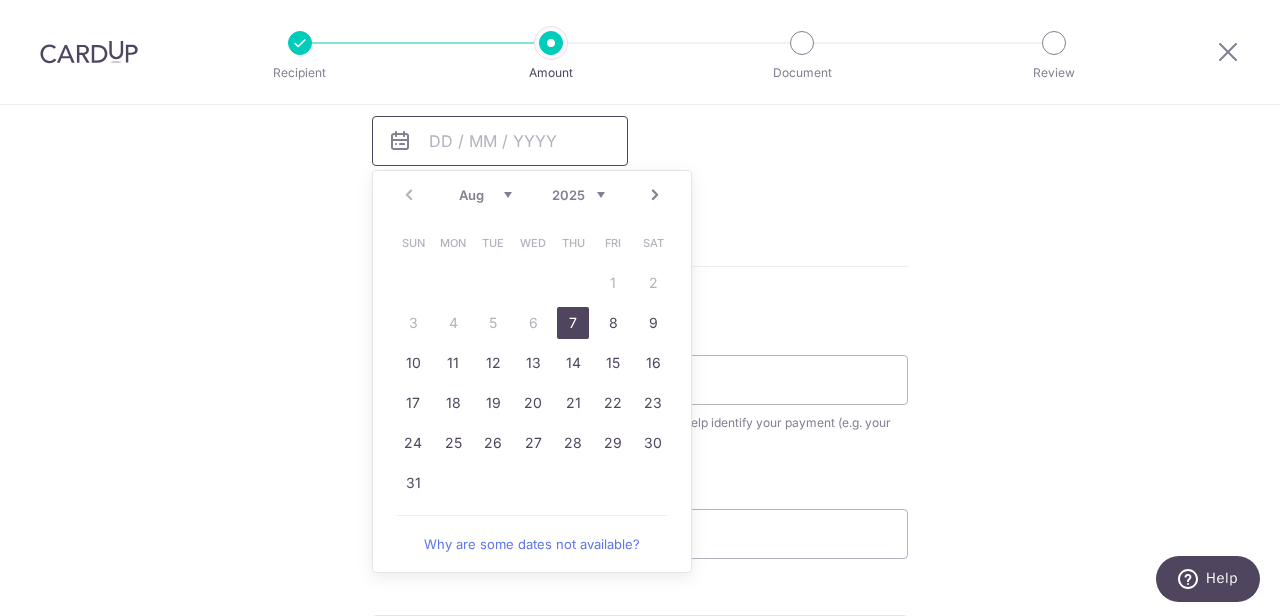 scroll, scrollTop: 960, scrollLeft: 0, axis: vertical 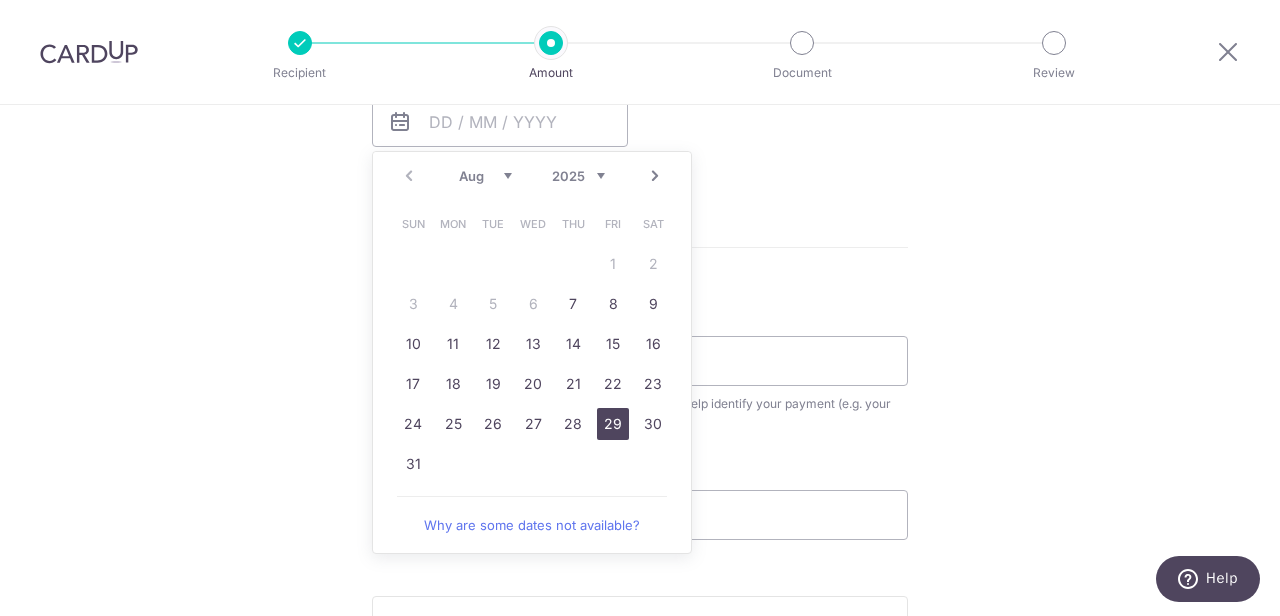 click on "29" at bounding box center (613, 424) 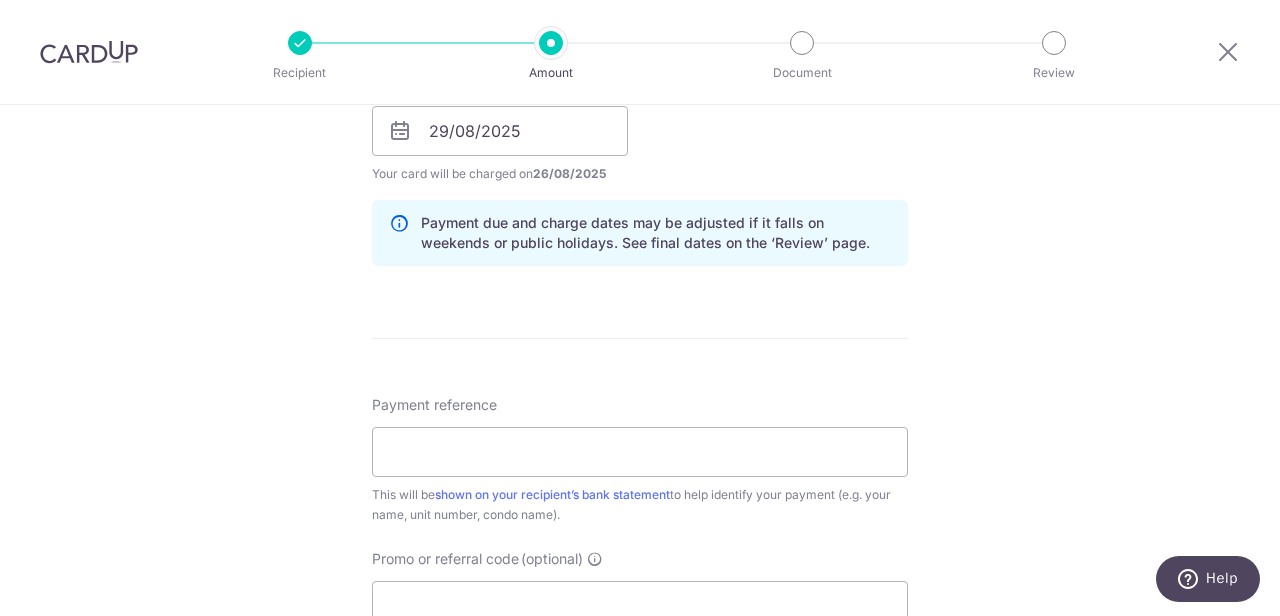 scroll, scrollTop: 971, scrollLeft: 0, axis: vertical 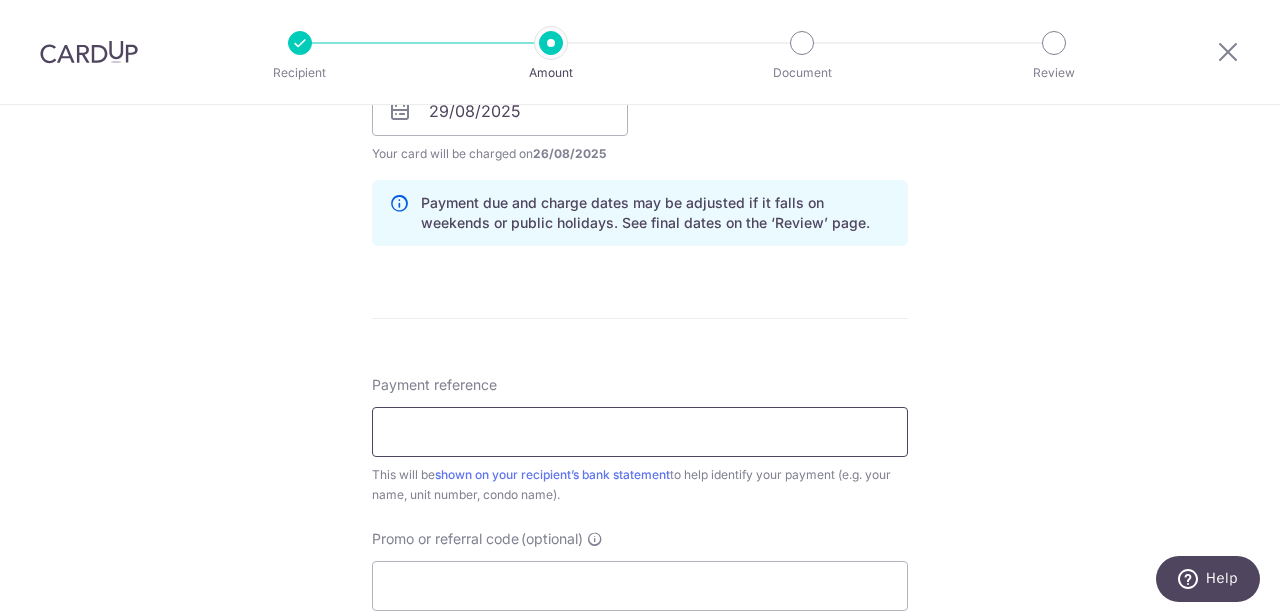 click on "Payment reference" at bounding box center (640, 432) 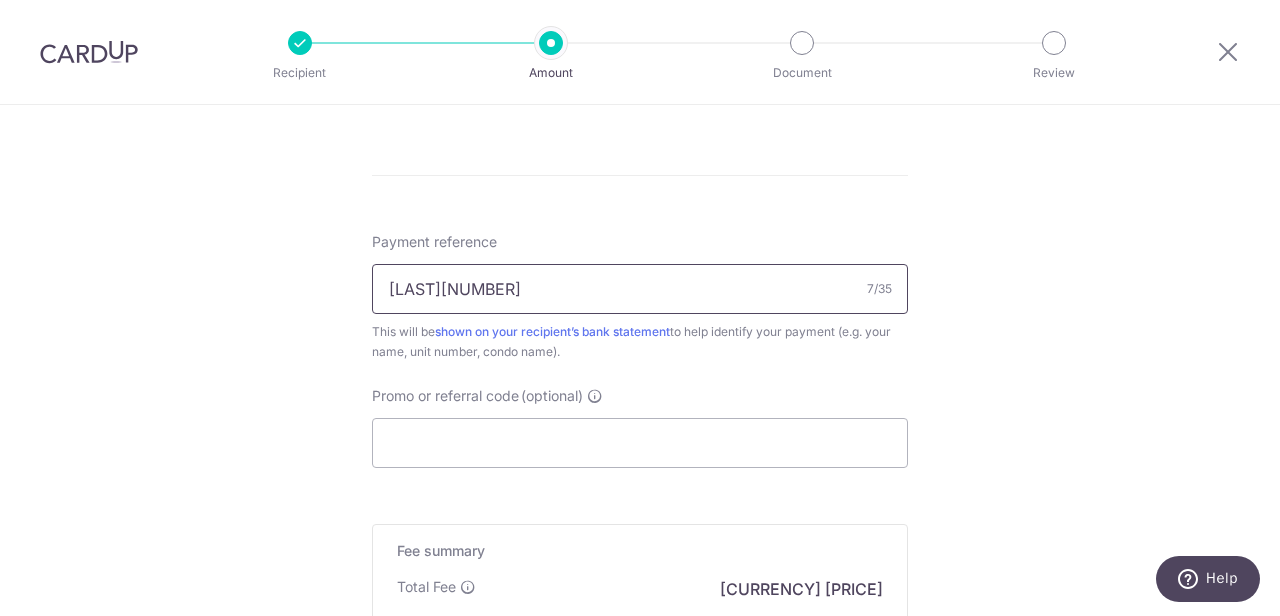 scroll, scrollTop: 1119, scrollLeft: 0, axis: vertical 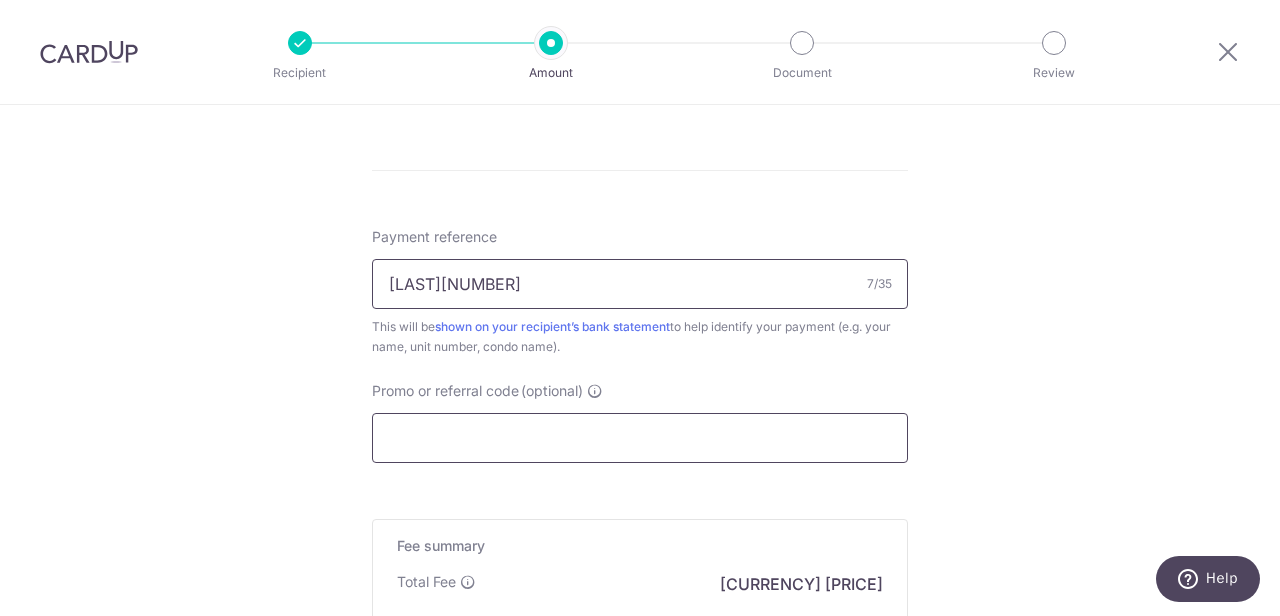 type on "[LAST][NUMBER]" 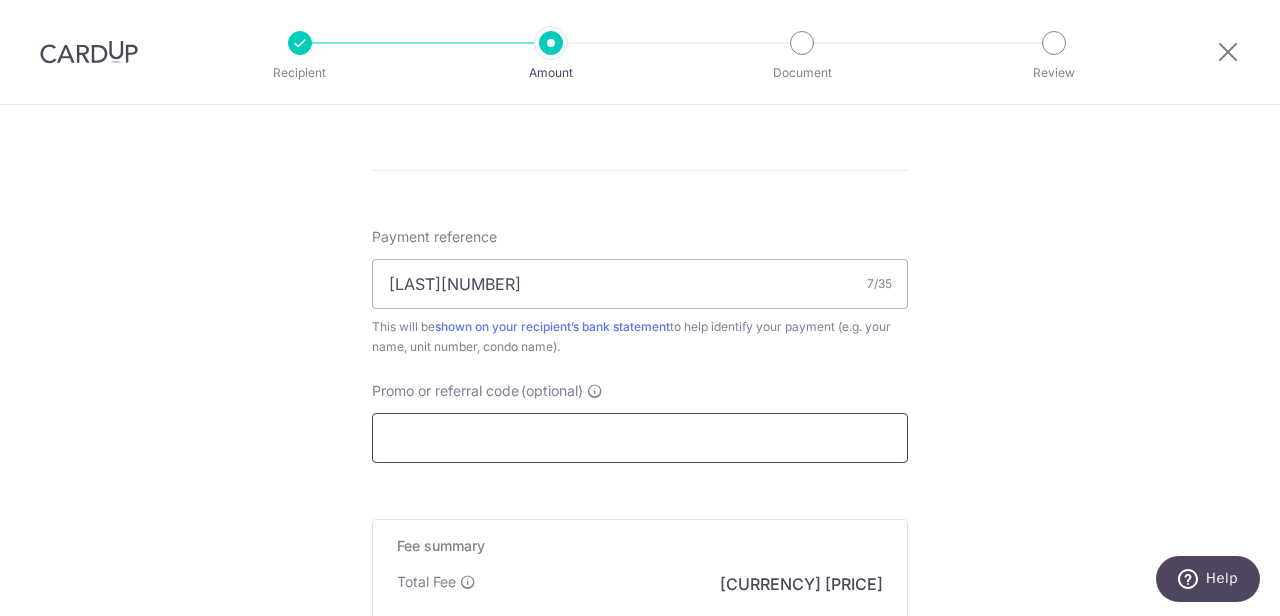click on "Promo or referral code
(optional)" at bounding box center [640, 438] 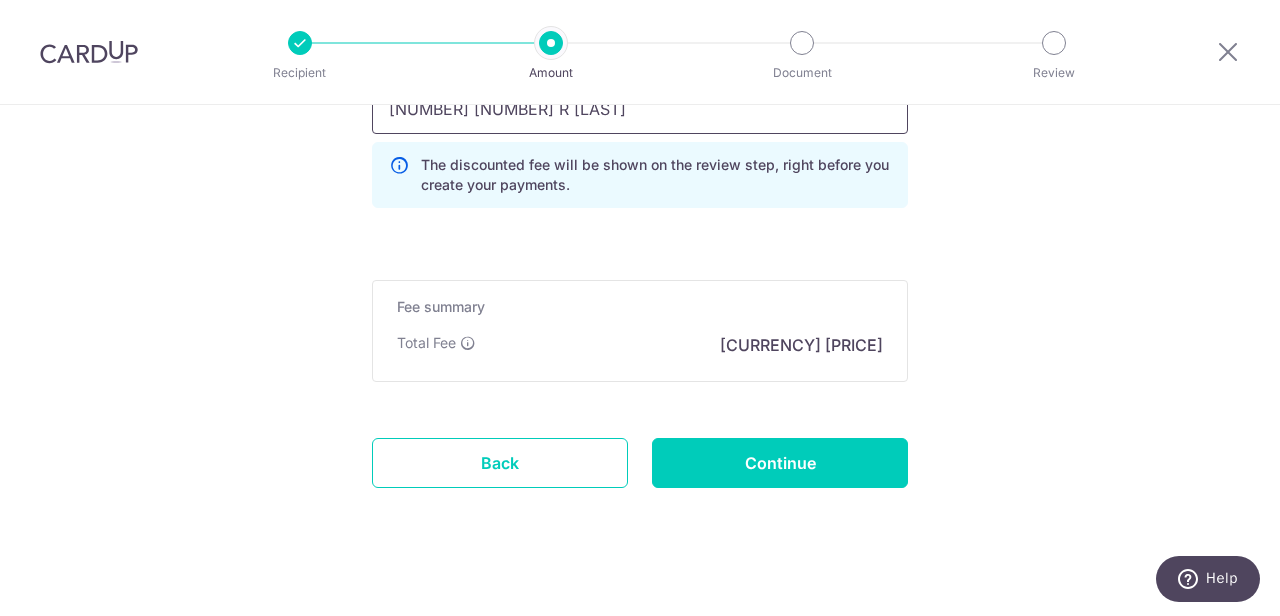 scroll, scrollTop: 1470, scrollLeft: 0, axis: vertical 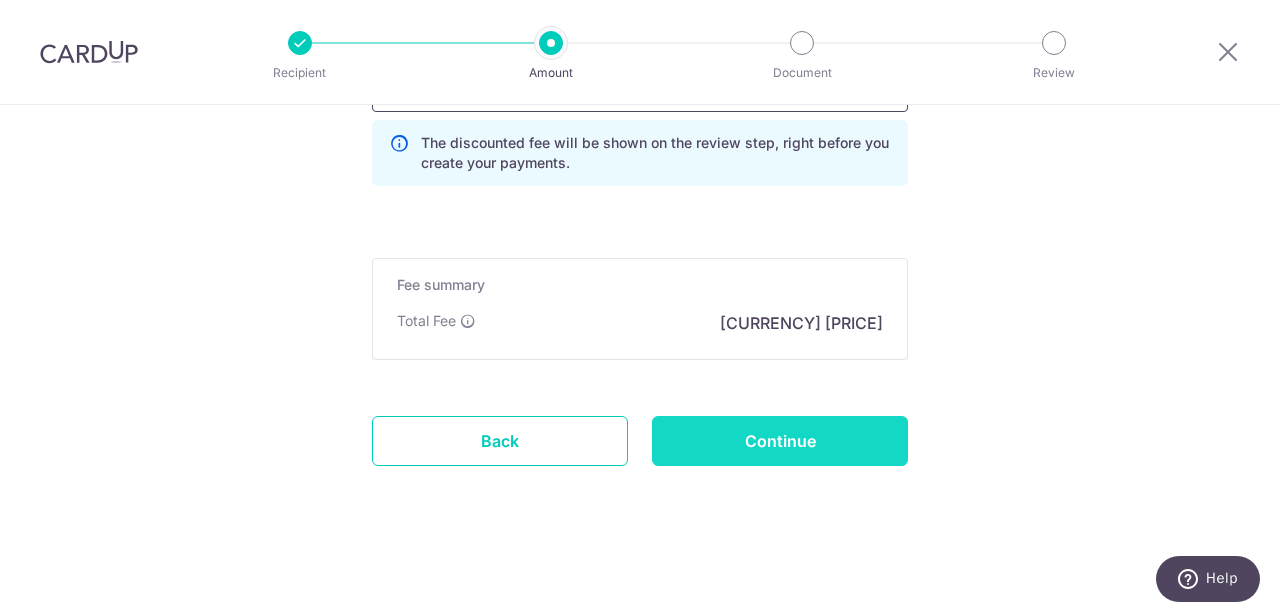 type on "[POSTAL_CODE] [SSN] [FIRST] [LAST]" 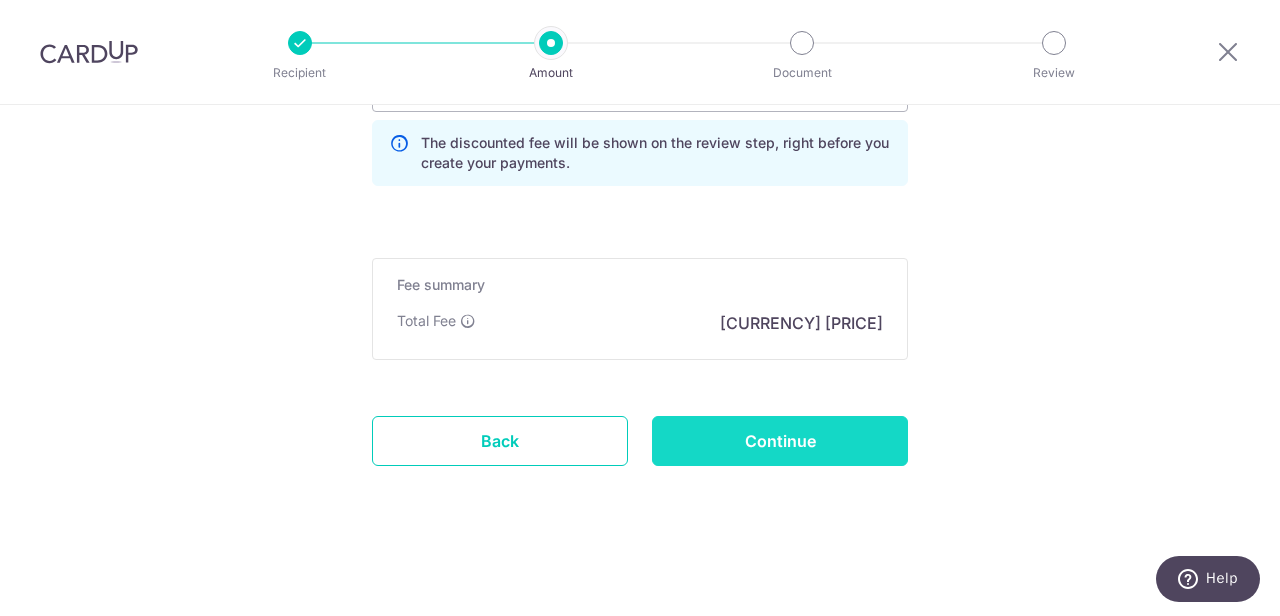 click on "Continue" at bounding box center (780, 441) 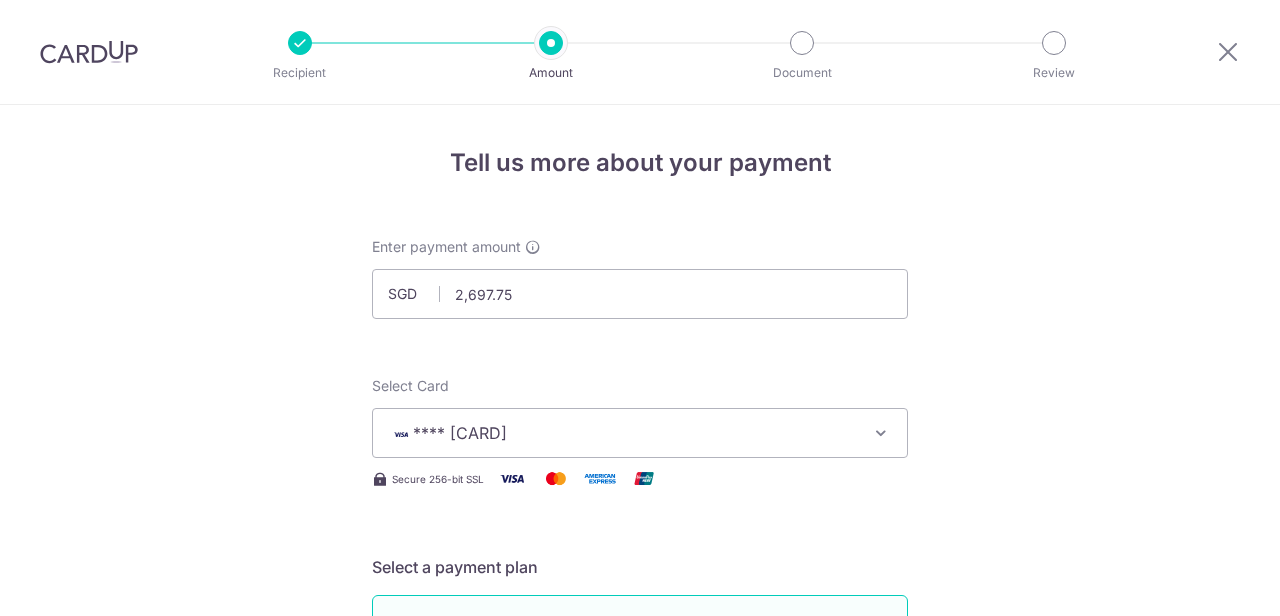 scroll, scrollTop: 0, scrollLeft: 0, axis: both 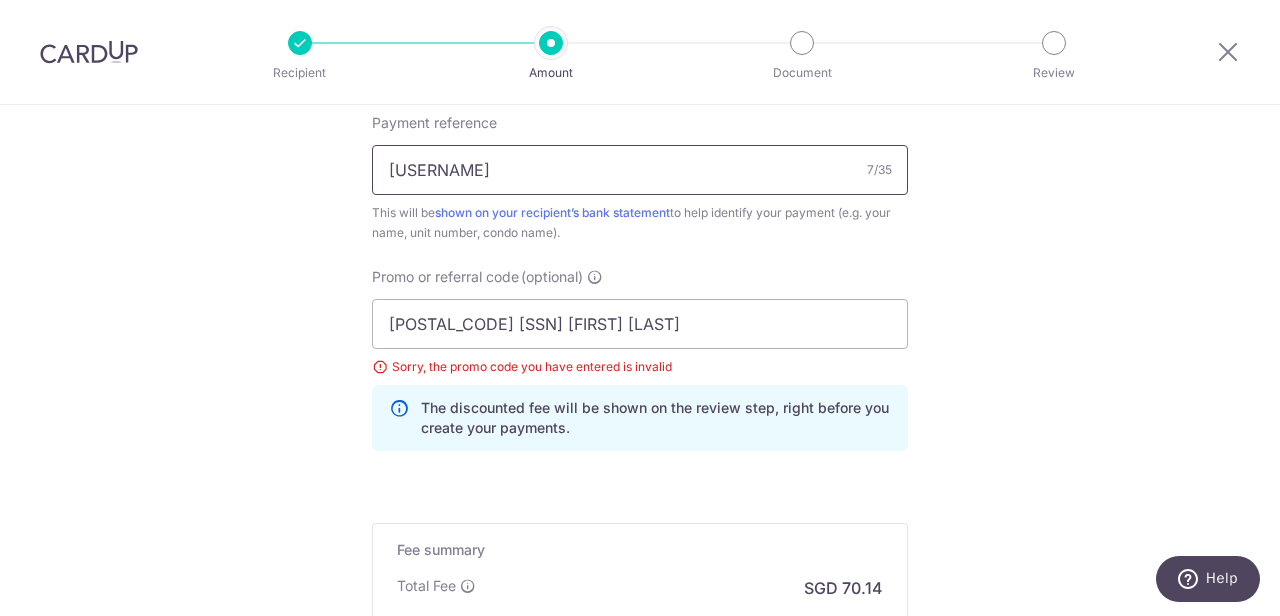 click on "raghu16" at bounding box center (640, 170) 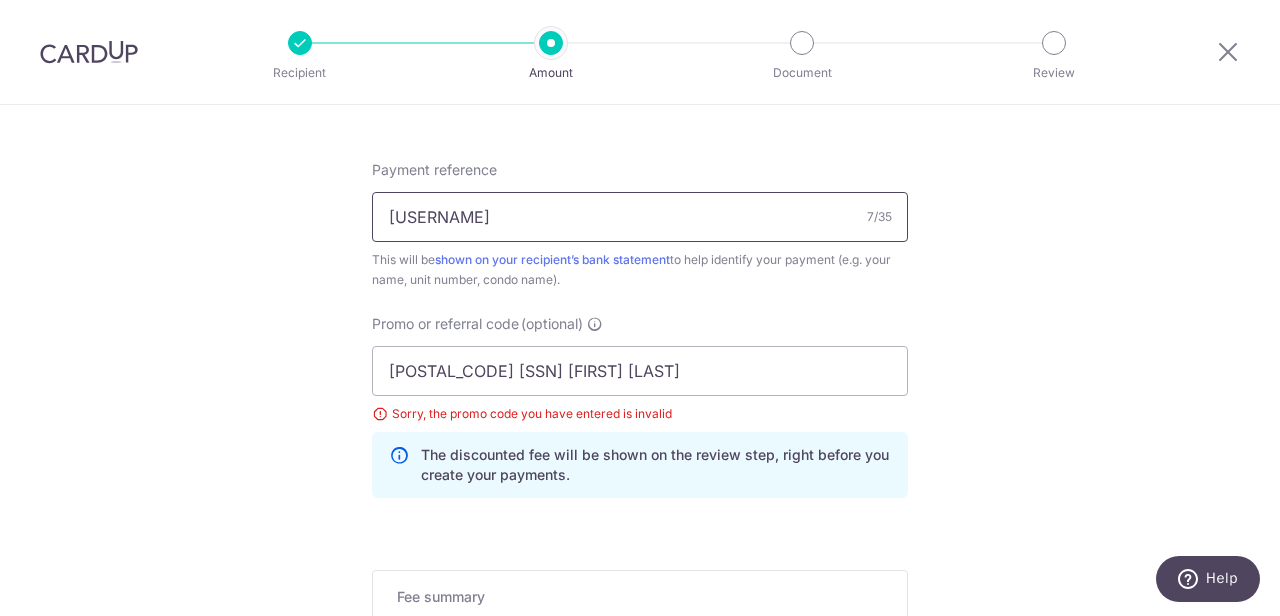 scroll, scrollTop: 1188, scrollLeft: 0, axis: vertical 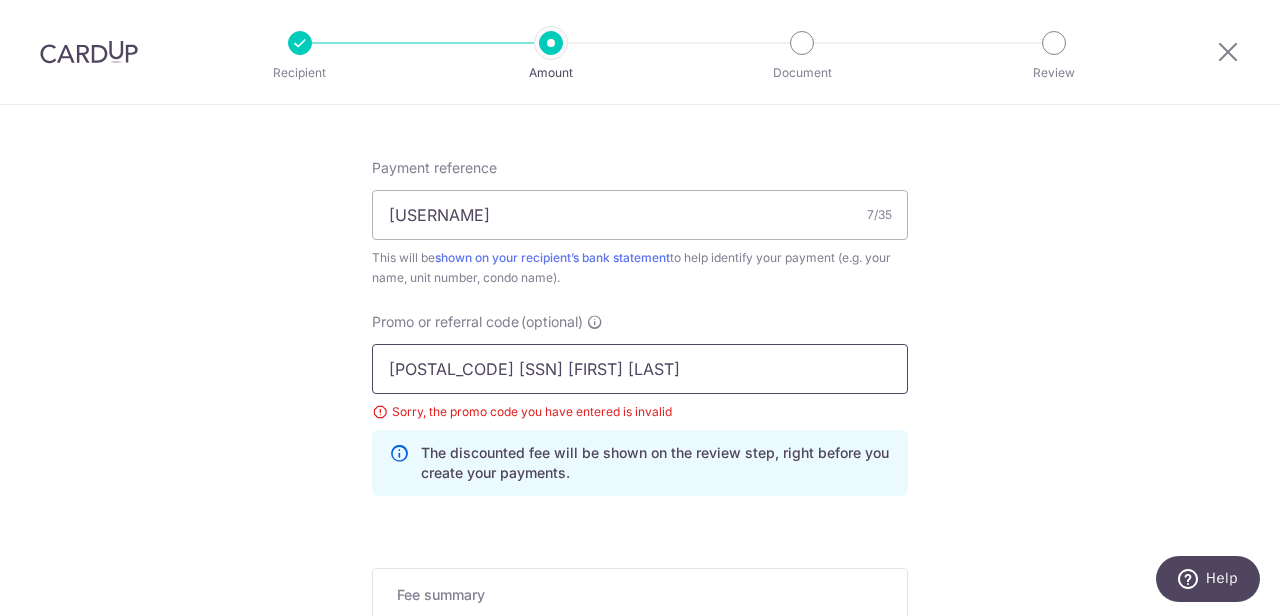 drag, startPoint x: 660, startPoint y: 368, endPoint x: 396, endPoint y: 361, distance: 264.09277 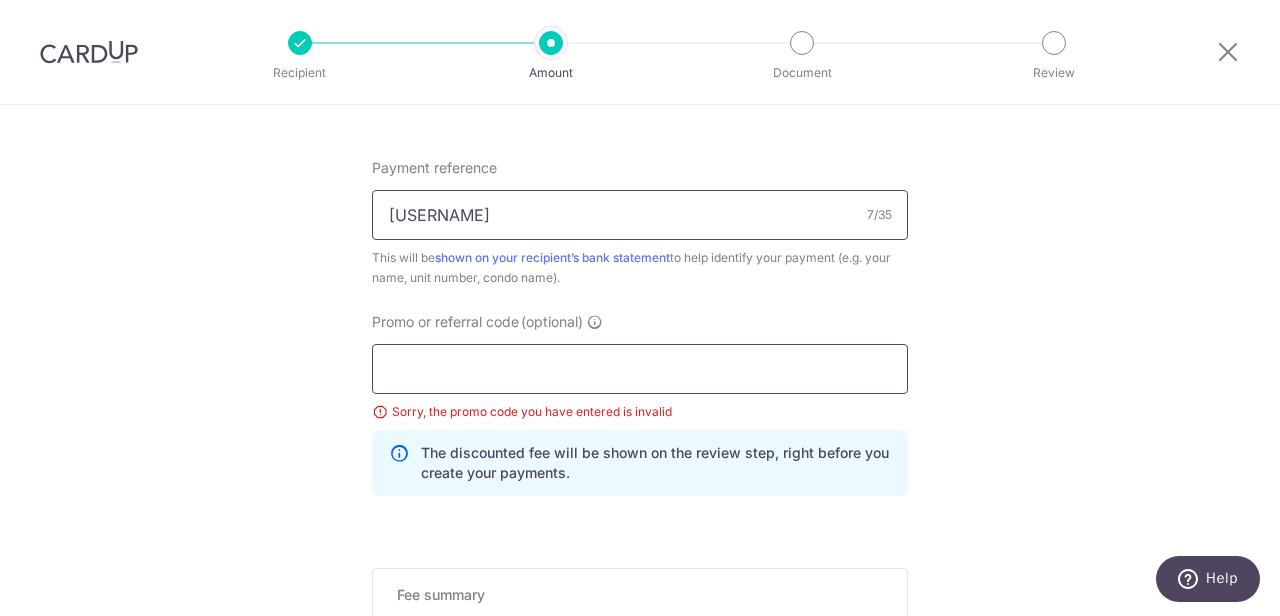 type 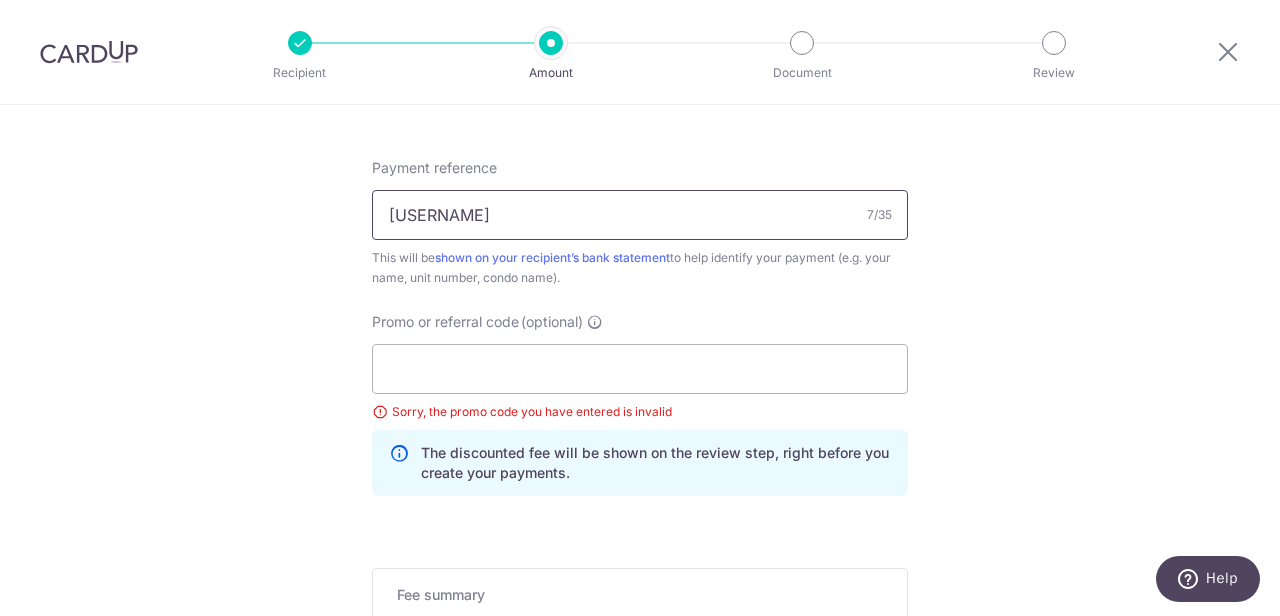 drag, startPoint x: 456, startPoint y: 224, endPoint x: 336, endPoint y: 221, distance: 120.03749 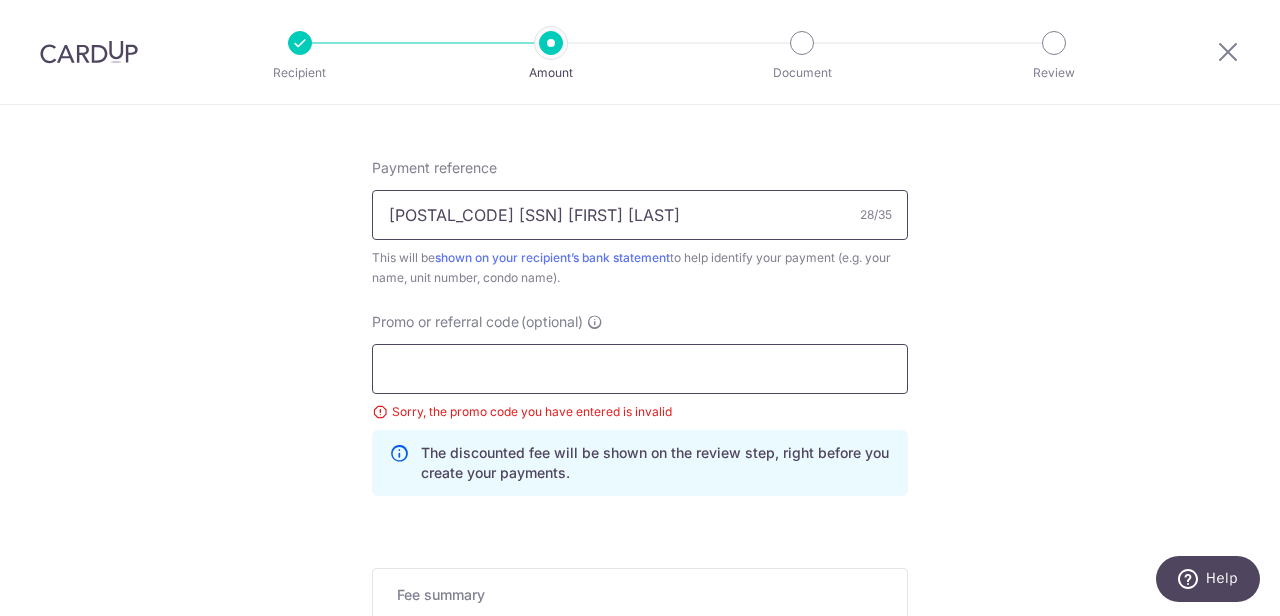 type on "3311302 082025 R RAGHUNATHAN" 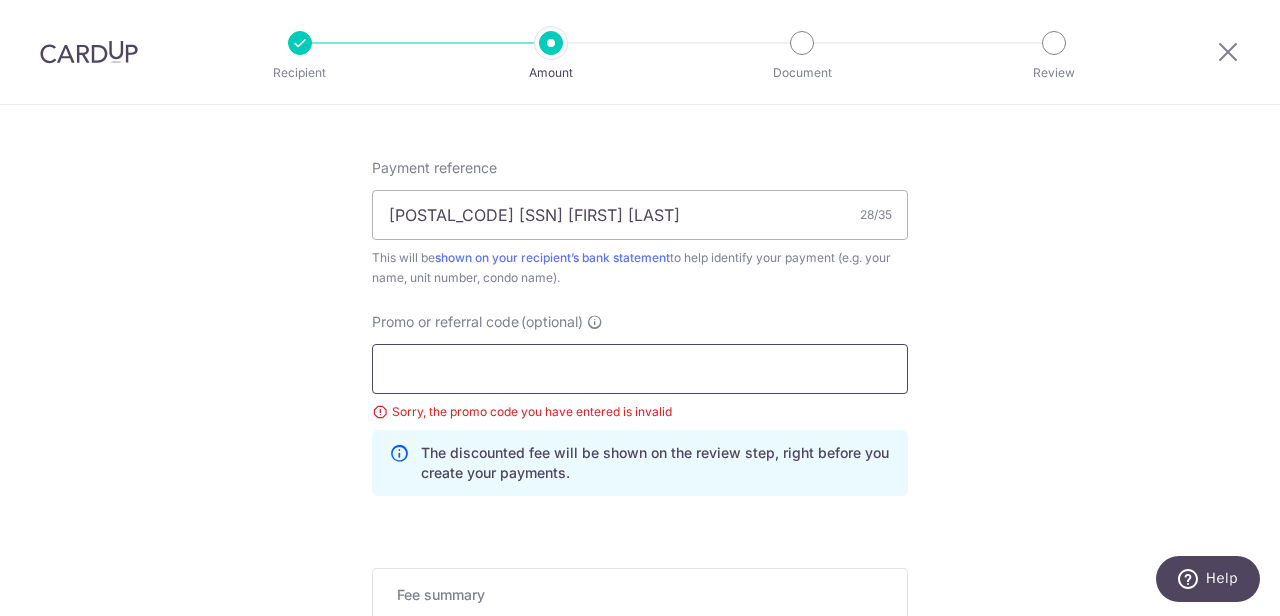 click on "Promo or referral code
(optional)" at bounding box center (640, 369) 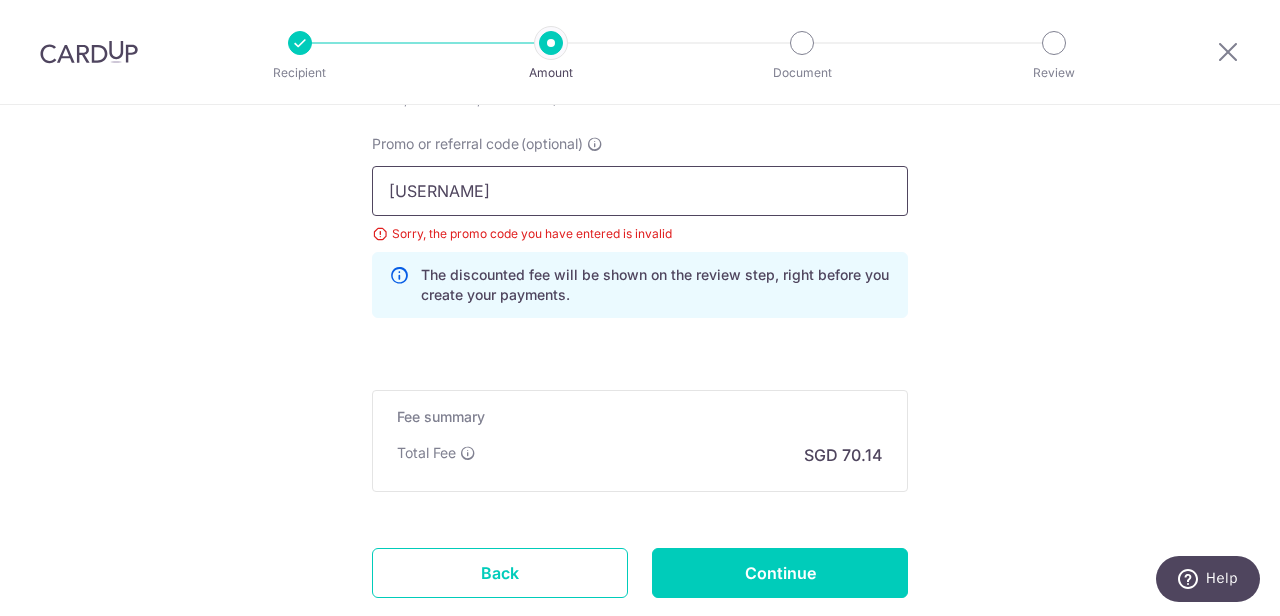 scroll, scrollTop: 1385, scrollLeft: 0, axis: vertical 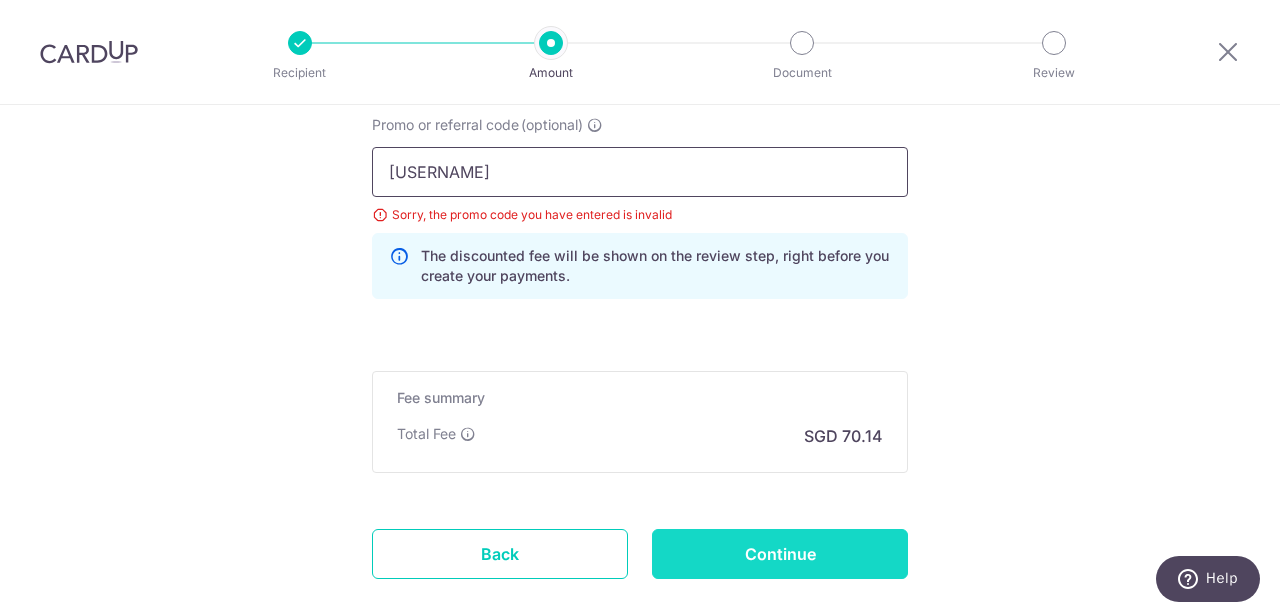 type on "raghu16" 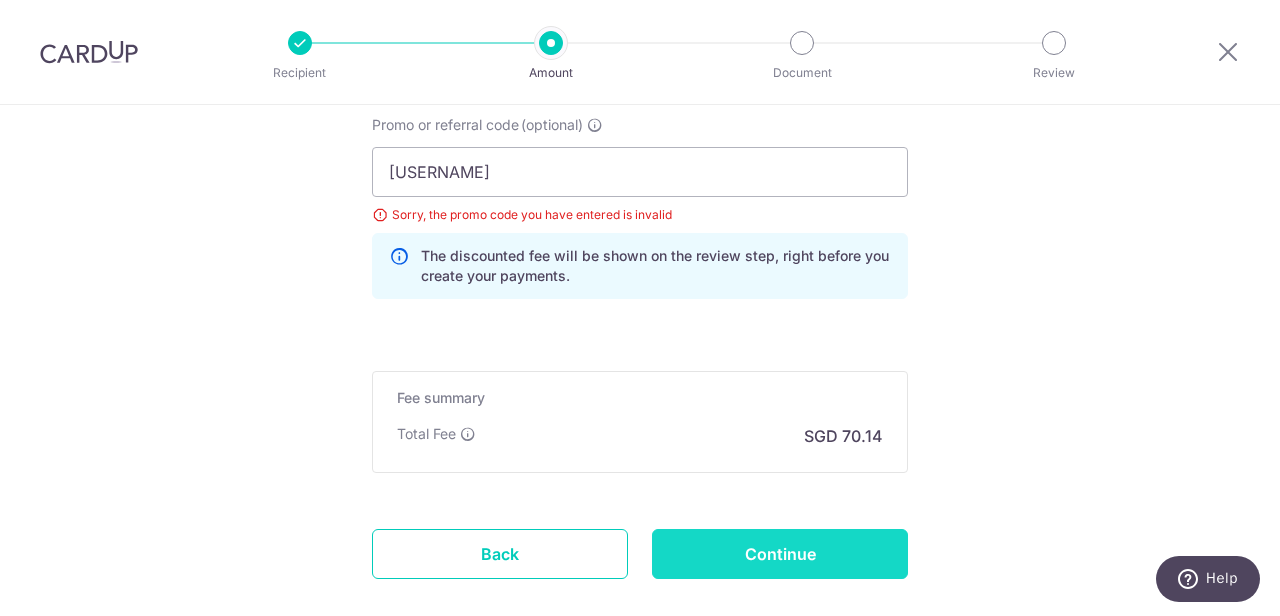 click on "Continue" at bounding box center (780, 554) 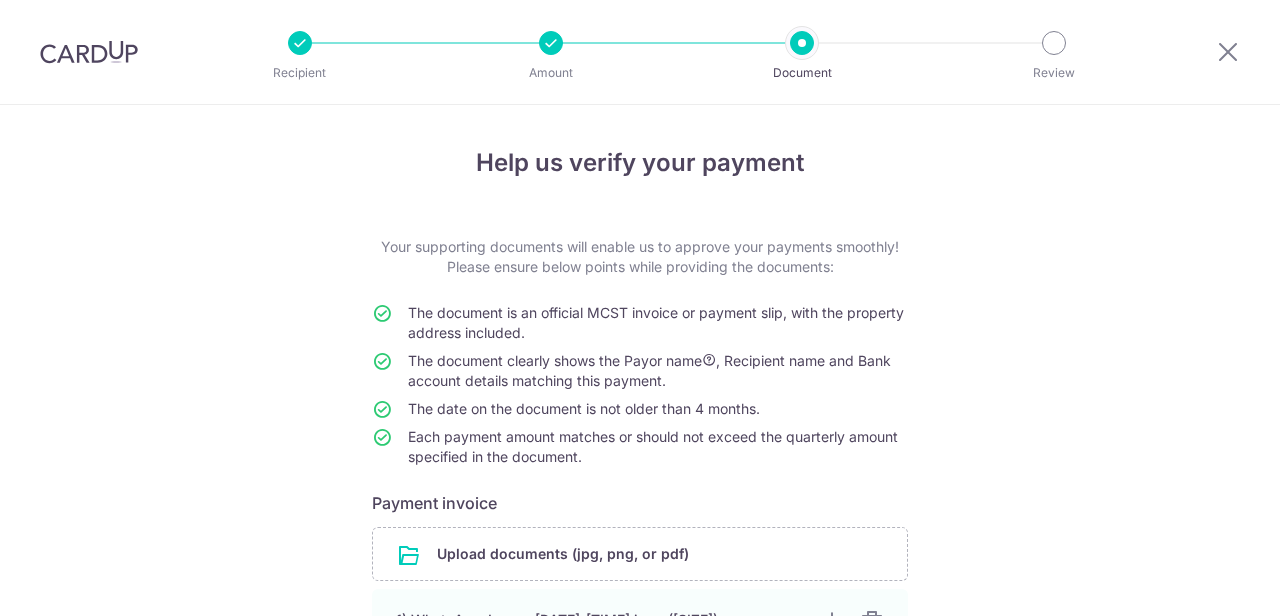 scroll, scrollTop: 0, scrollLeft: 0, axis: both 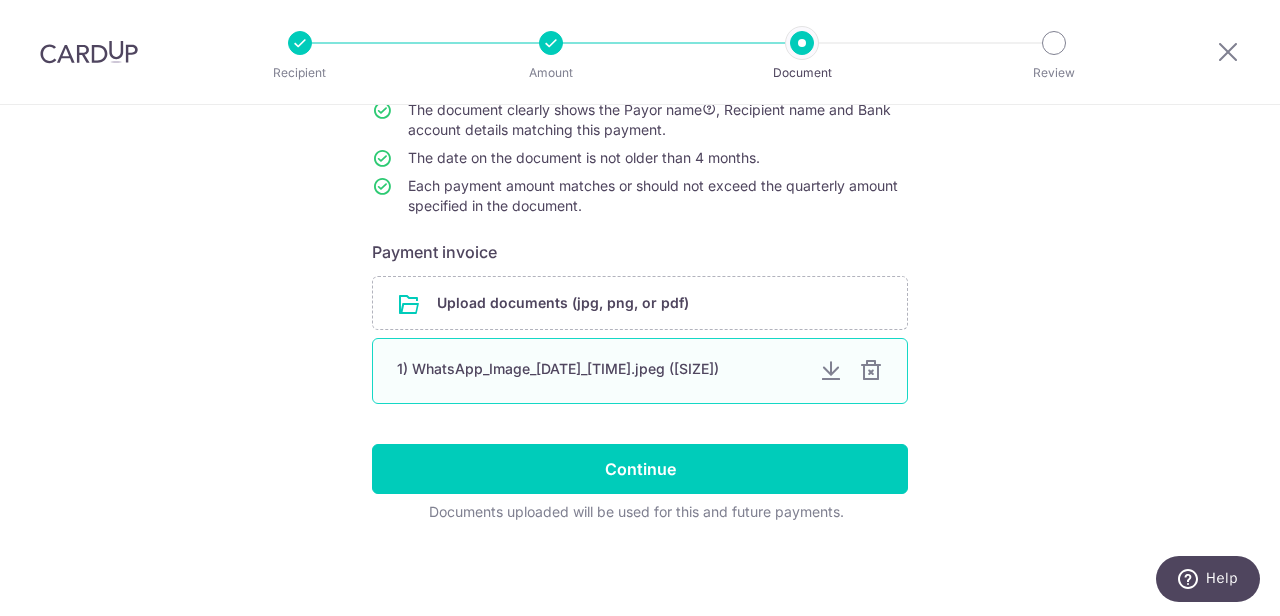 click at bounding box center [871, 371] 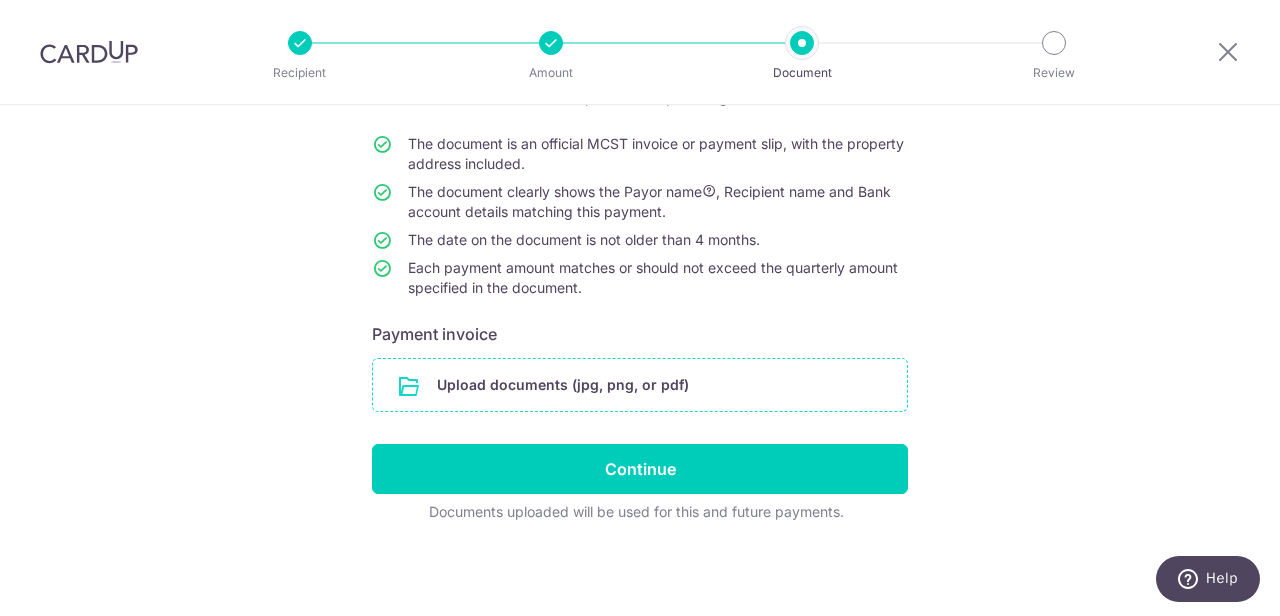 click at bounding box center [640, 385] 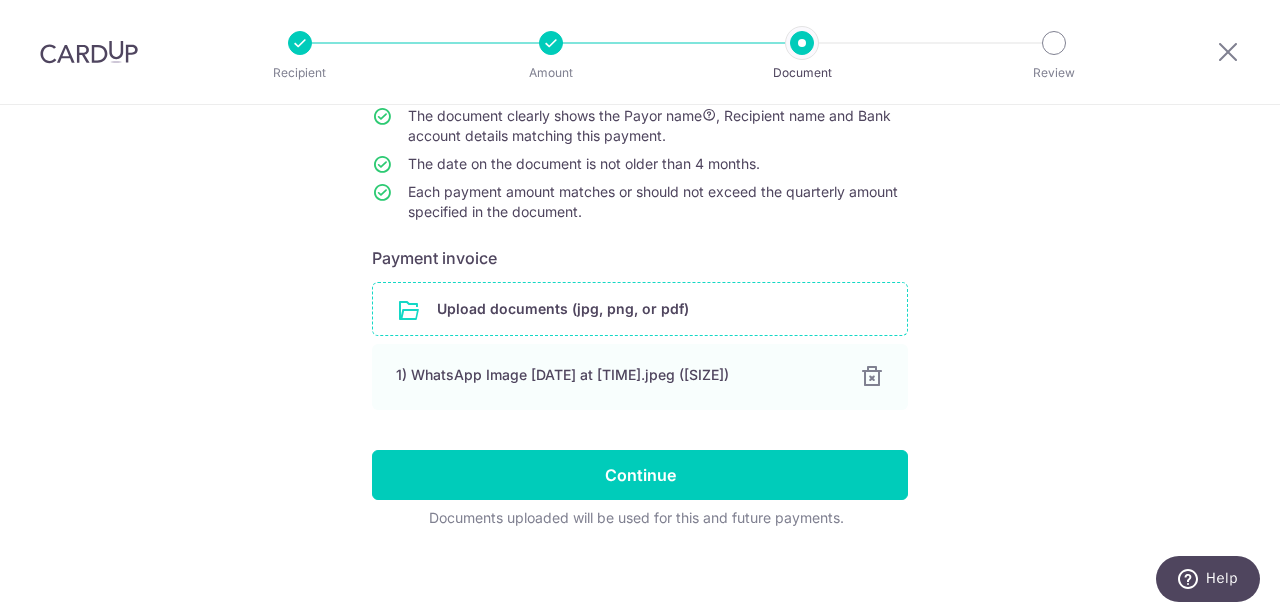scroll, scrollTop: 246, scrollLeft: 0, axis: vertical 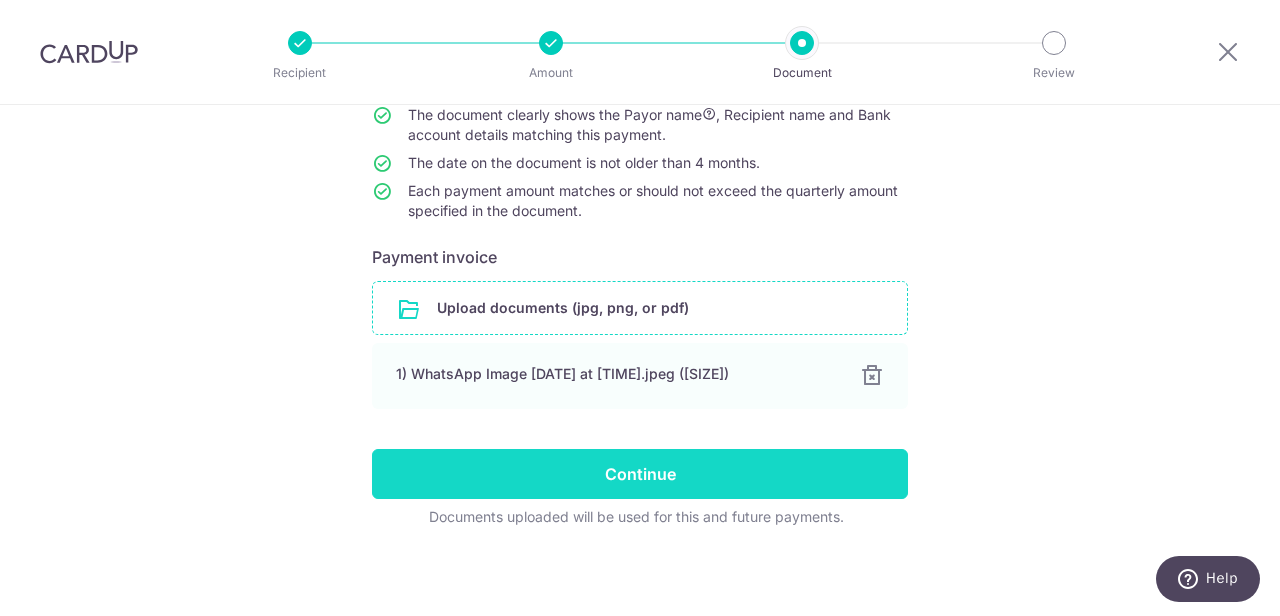 click on "Continue" at bounding box center (640, 474) 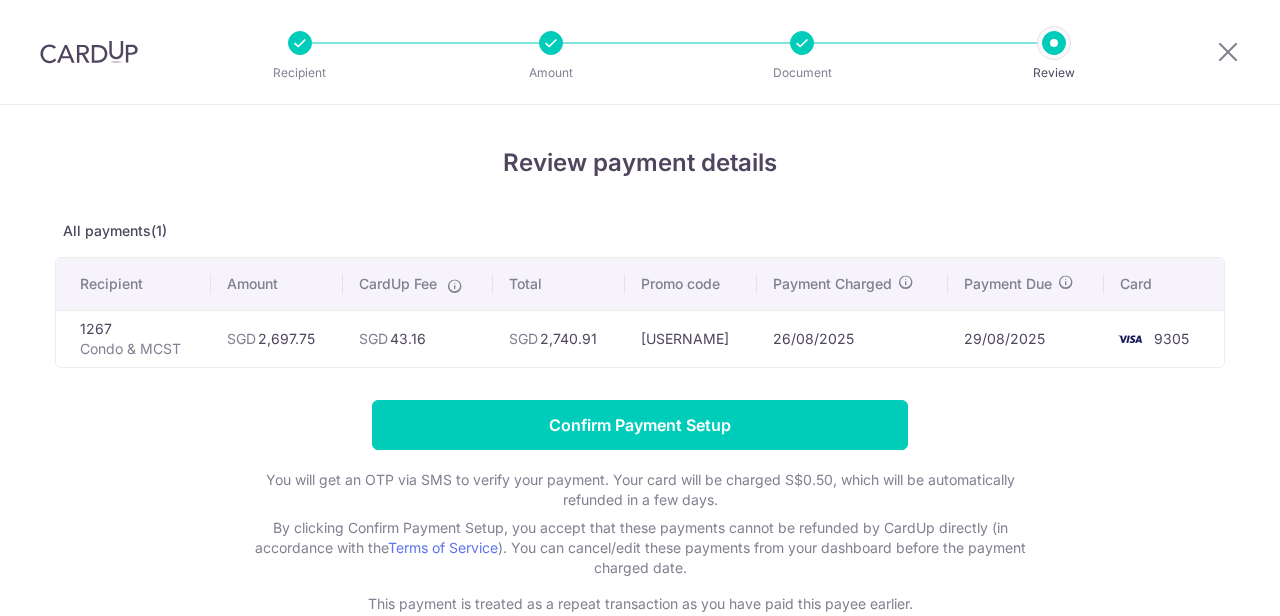 scroll, scrollTop: 0, scrollLeft: 0, axis: both 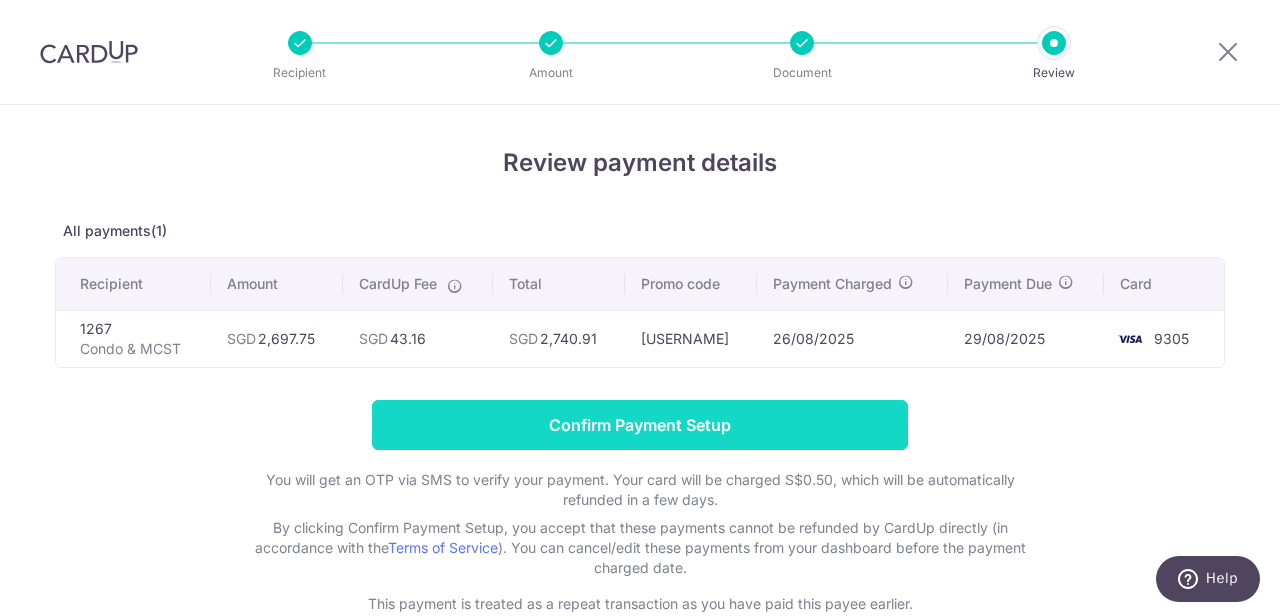 click on "Confirm Payment Setup" at bounding box center (640, 425) 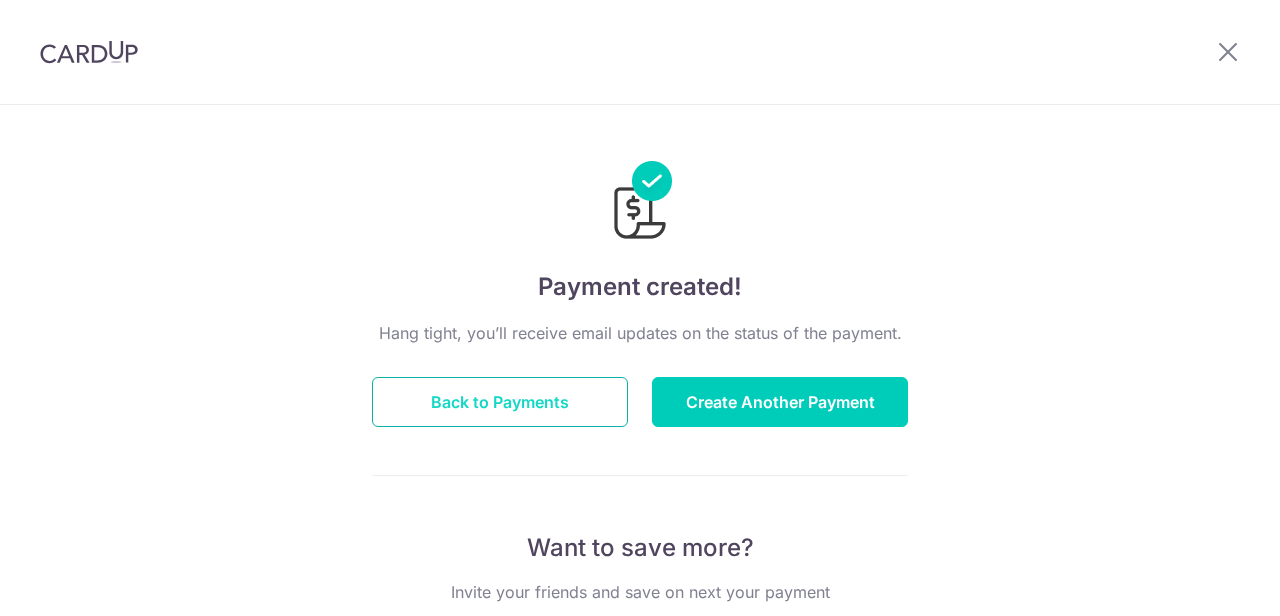 scroll, scrollTop: 0, scrollLeft: 0, axis: both 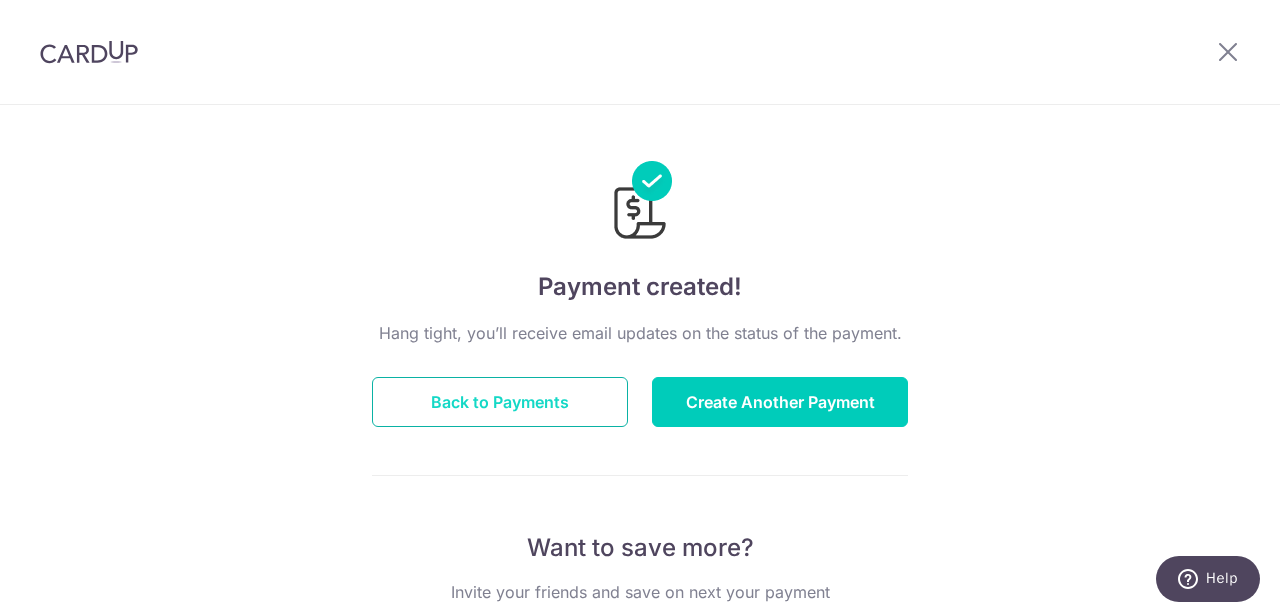 click on "Back to Payments" at bounding box center (500, 402) 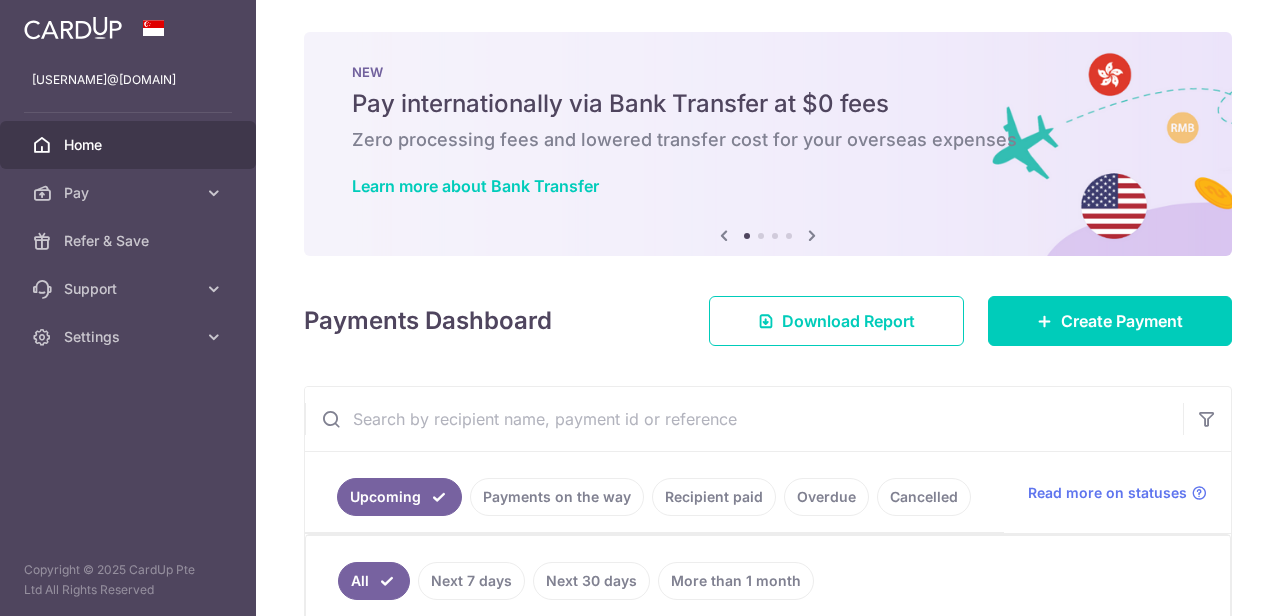 scroll, scrollTop: 0, scrollLeft: 0, axis: both 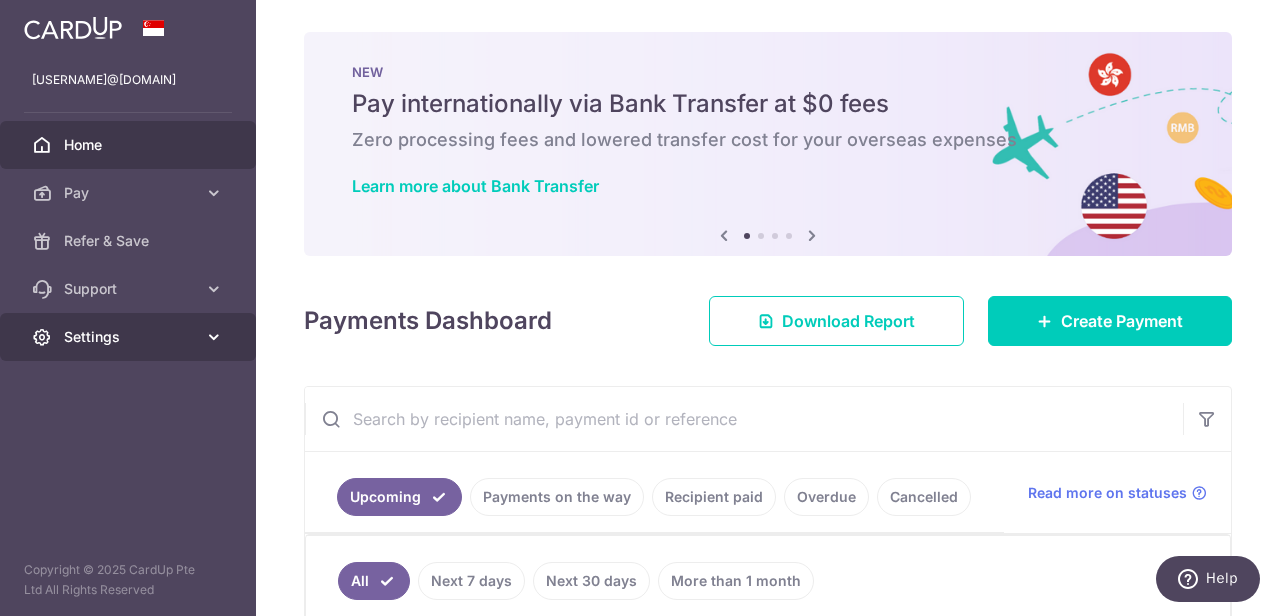 click on "Settings" at bounding box center [130, 337] 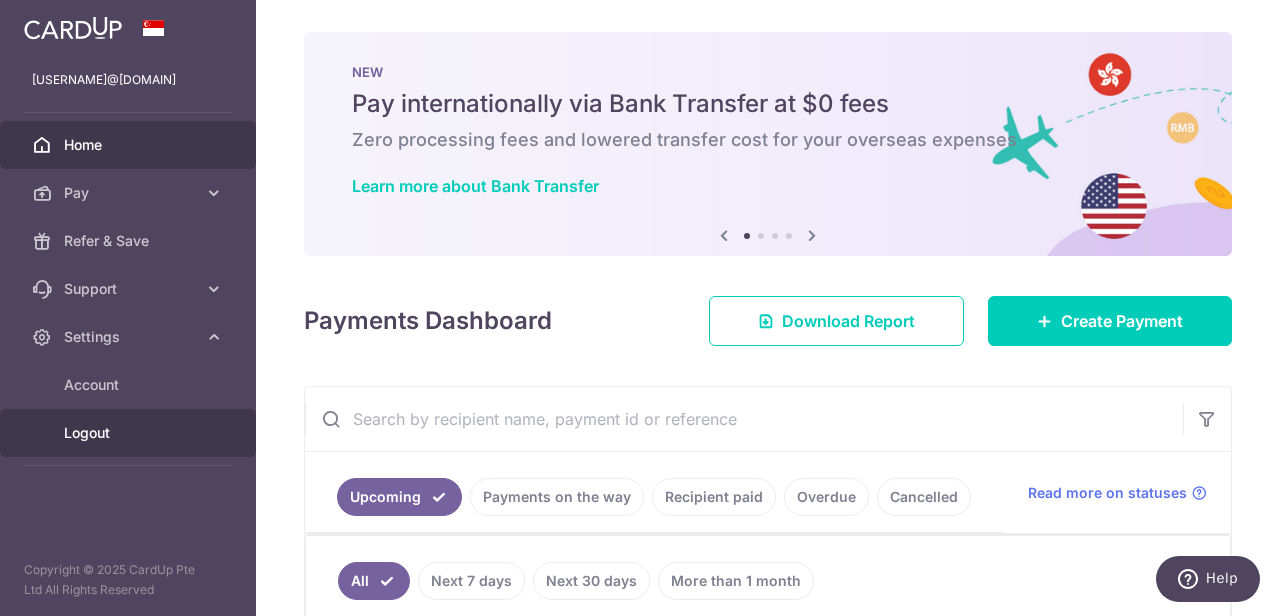 click on "Logout" at bounding box center (130, 433) 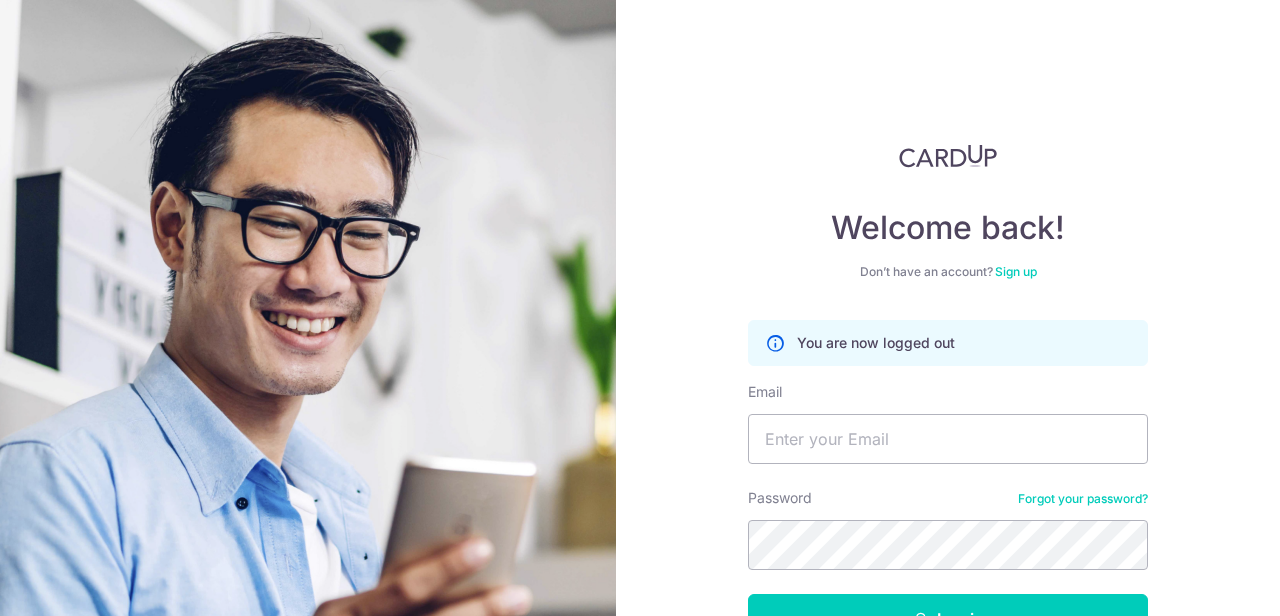 scroll, scrollTop: 0, scrollLeft: 0, axis: both 